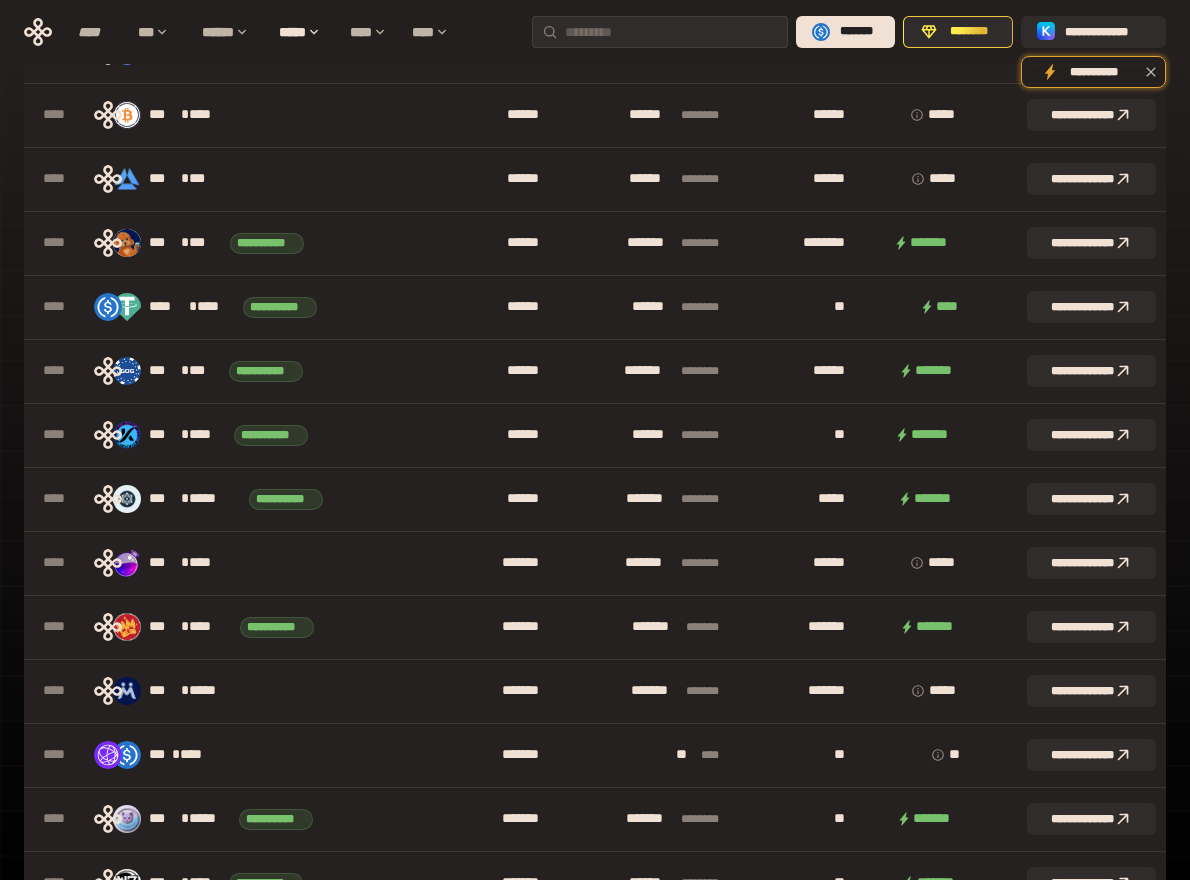 scroll, scrollTop: 972, scrollLeft: 0, axis: vertical 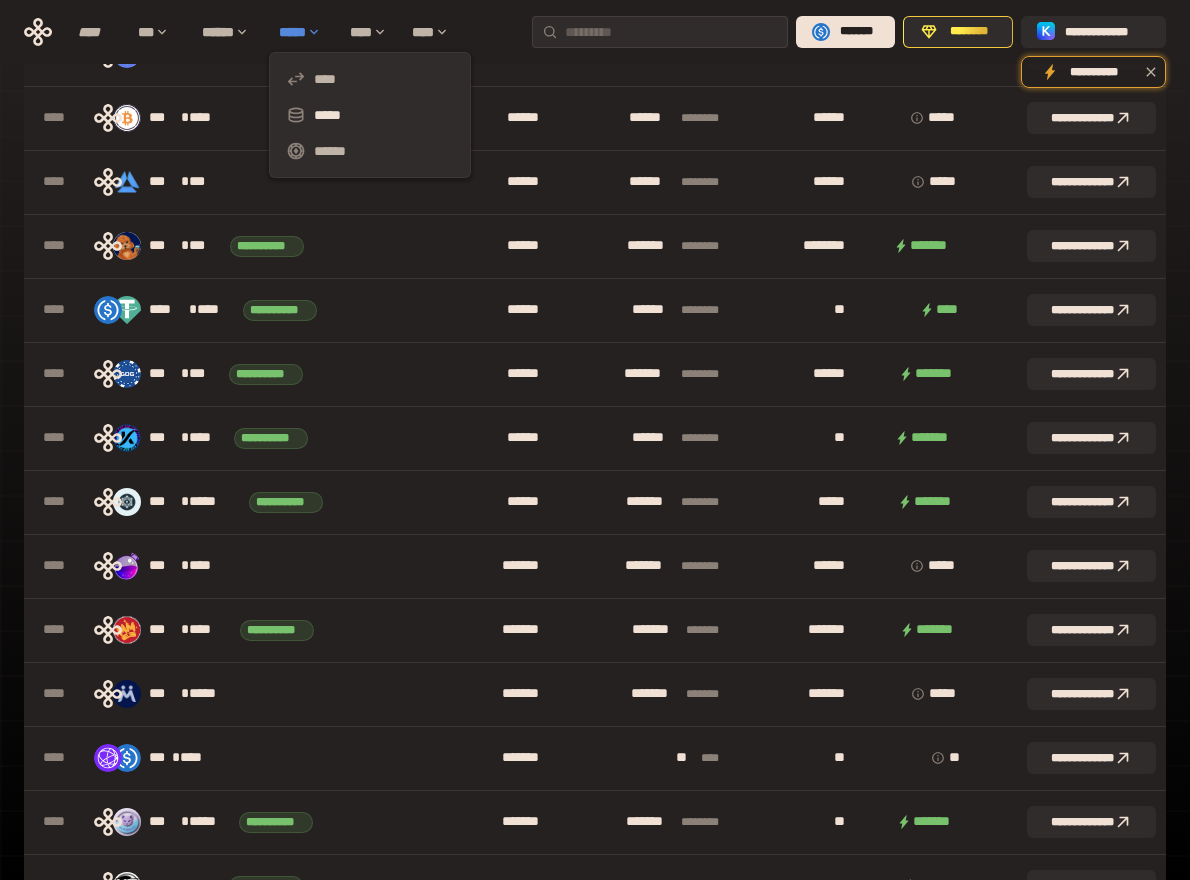 click on "*****" at bounding box center (304, 32) 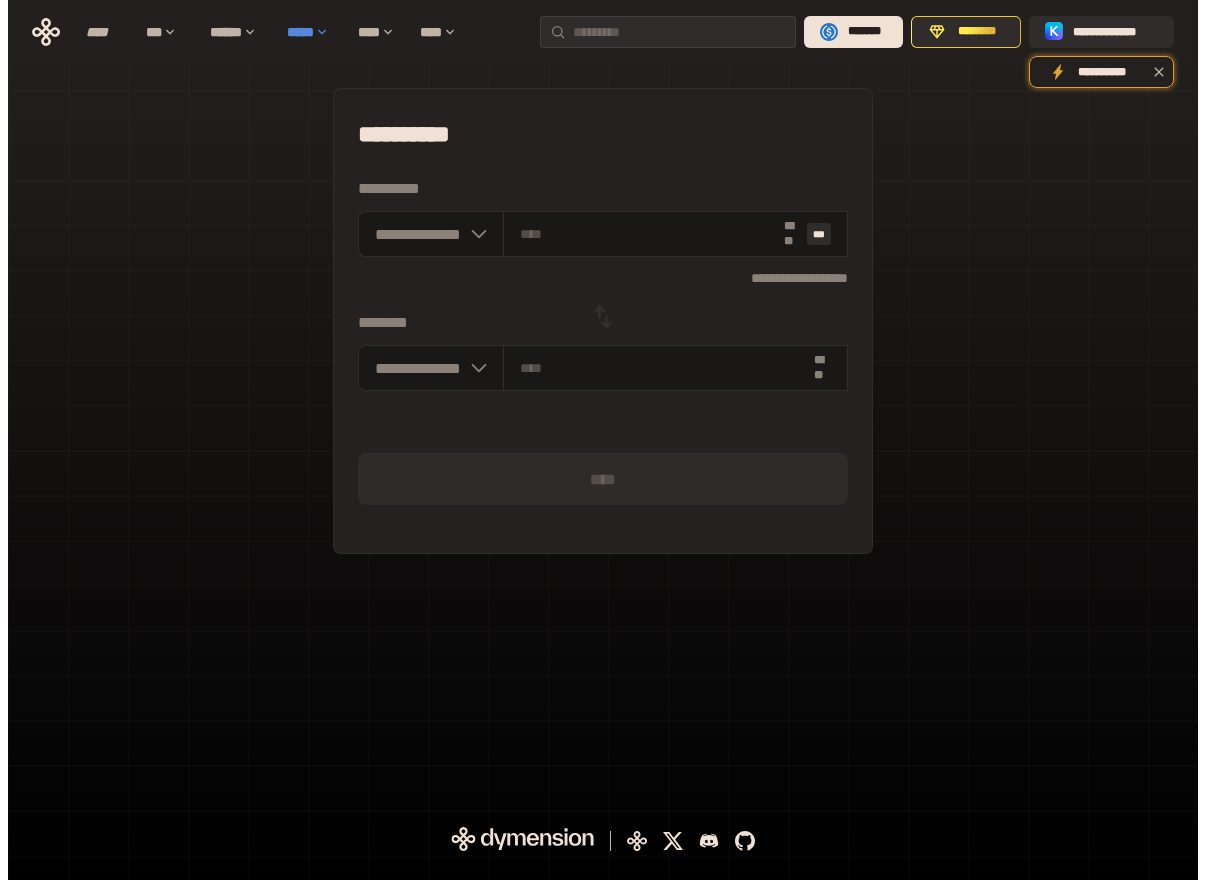 scroll, scrollTop: 0, scrollLeft: 0, axis: both 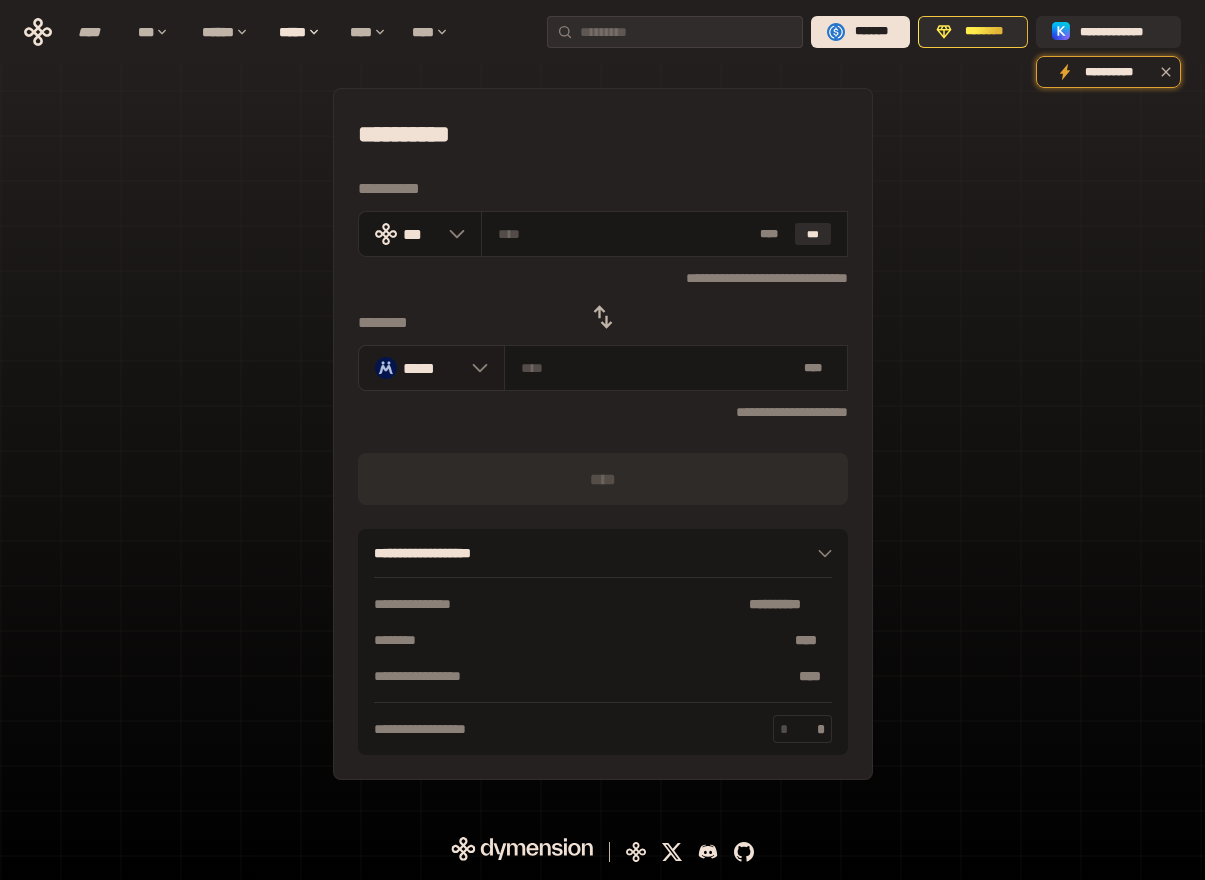 click 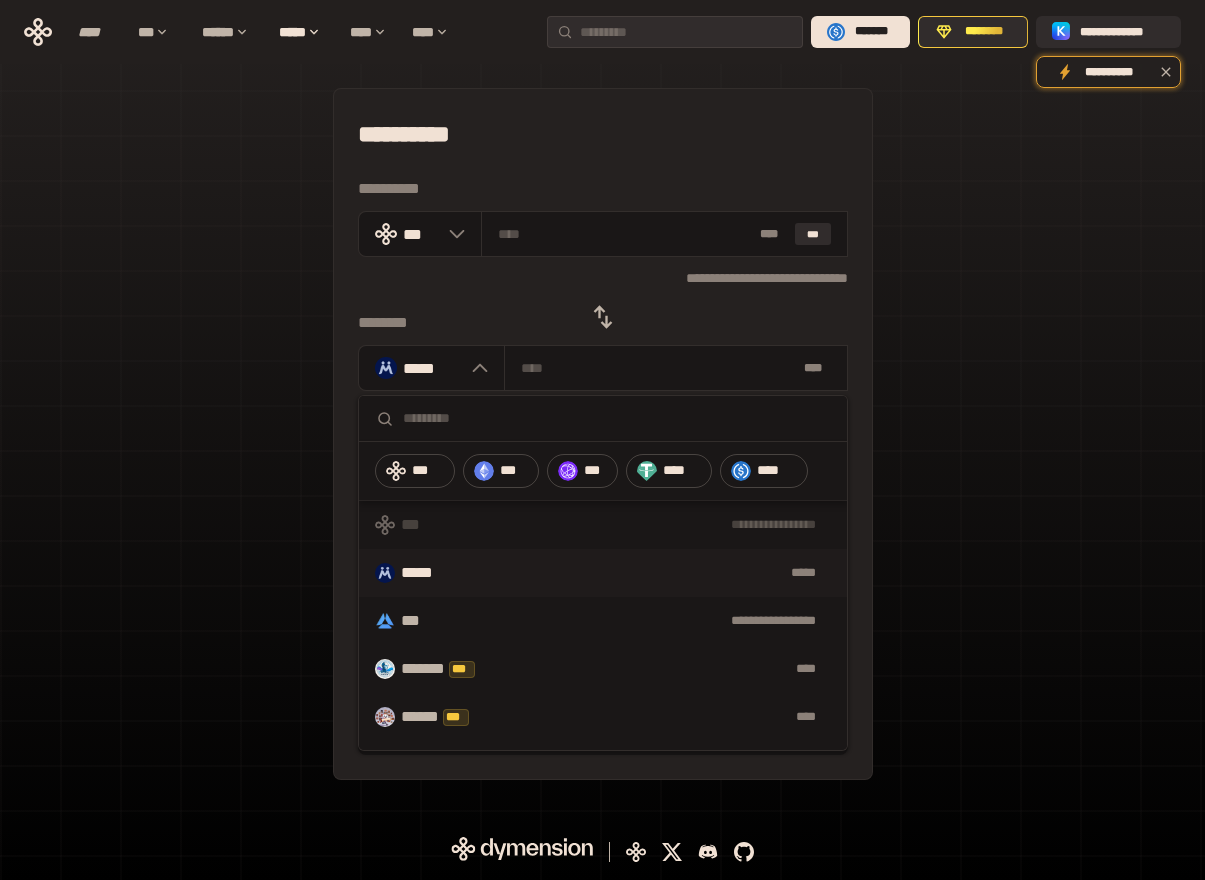 click at bounding box center [617, 418] 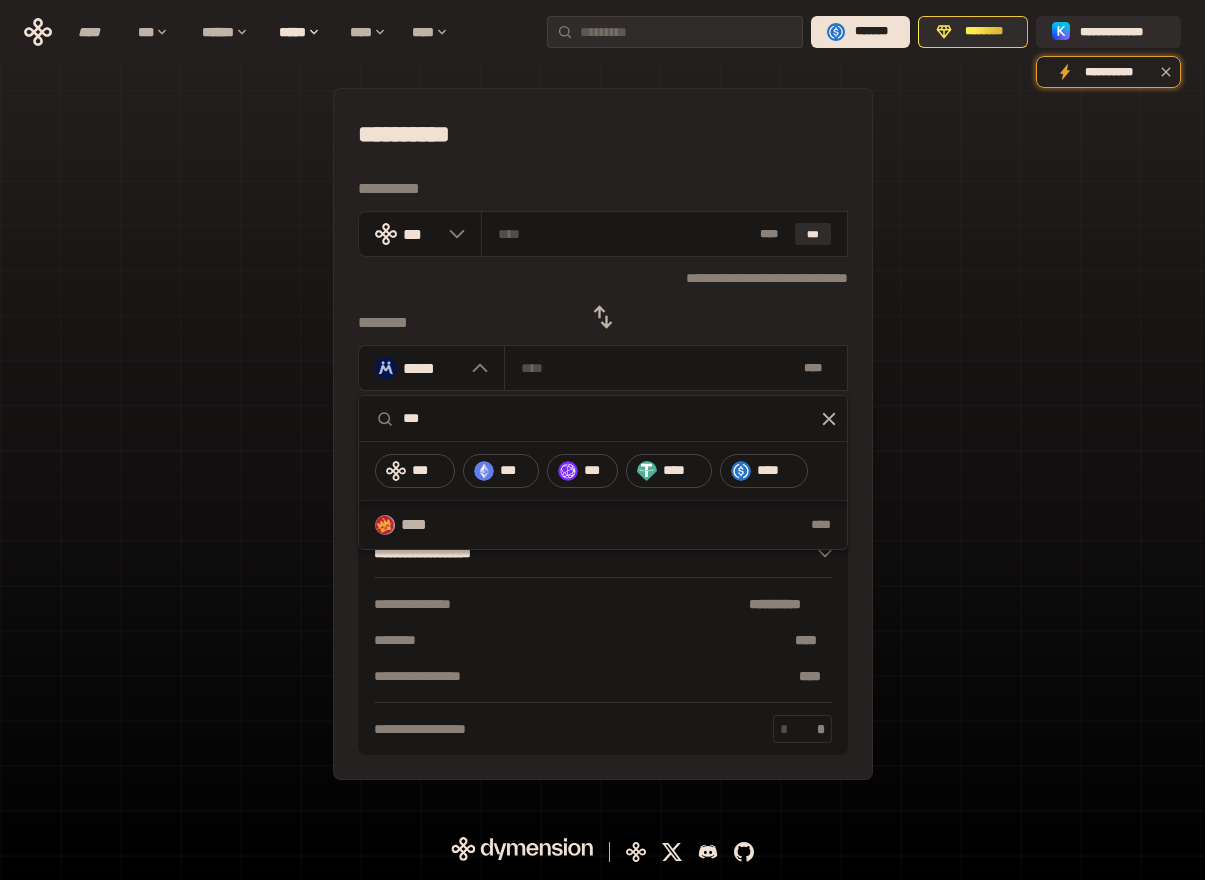 type on "***" 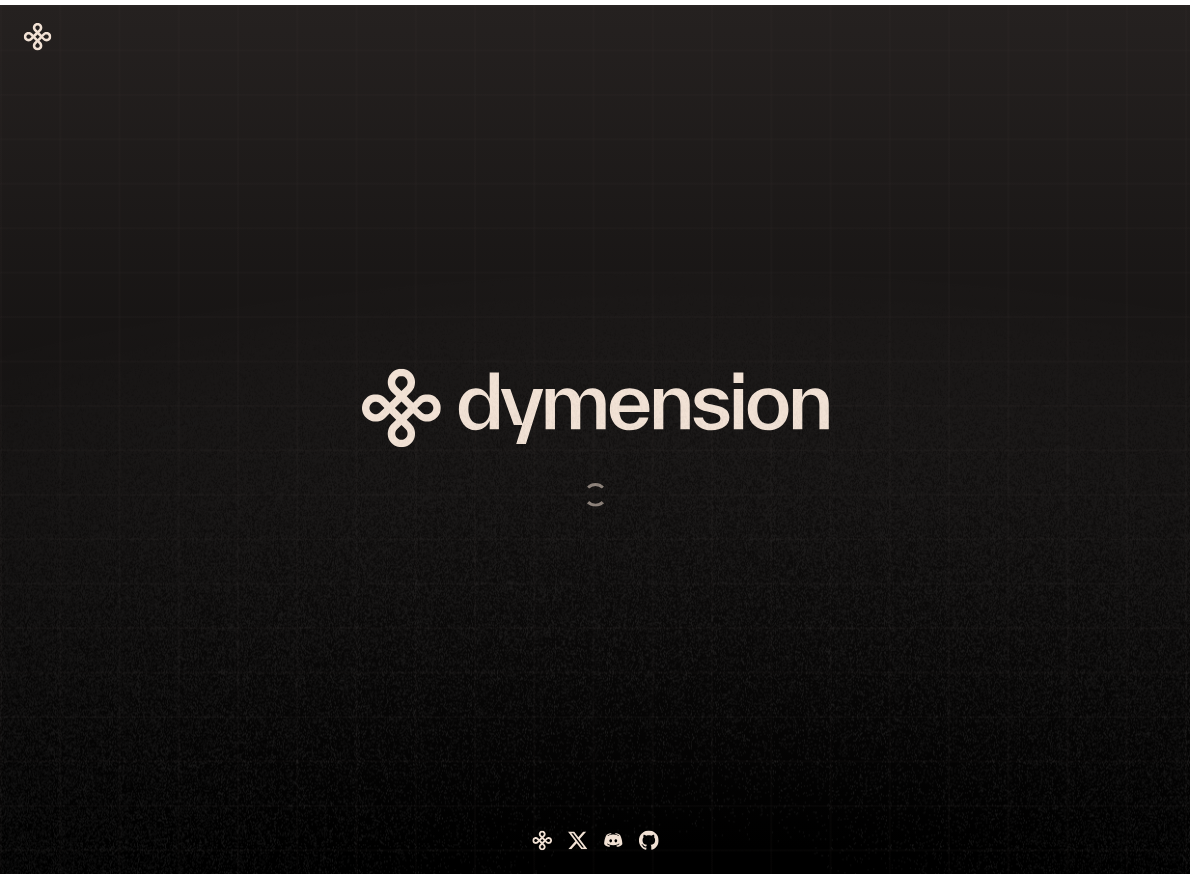 scroll, scrollTop: 0, scrollLeft: 0, axis: both 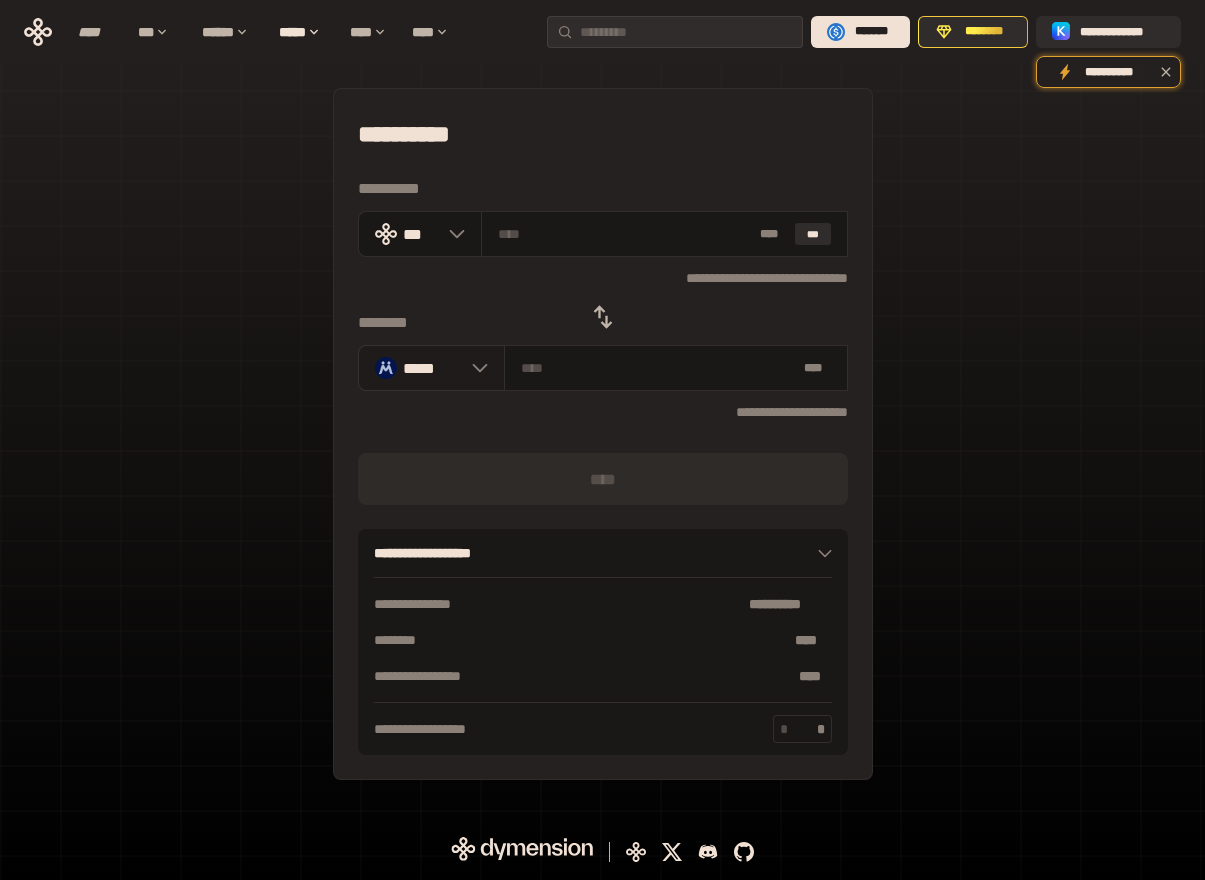 click on "*****" at bounding box center [431, 368] 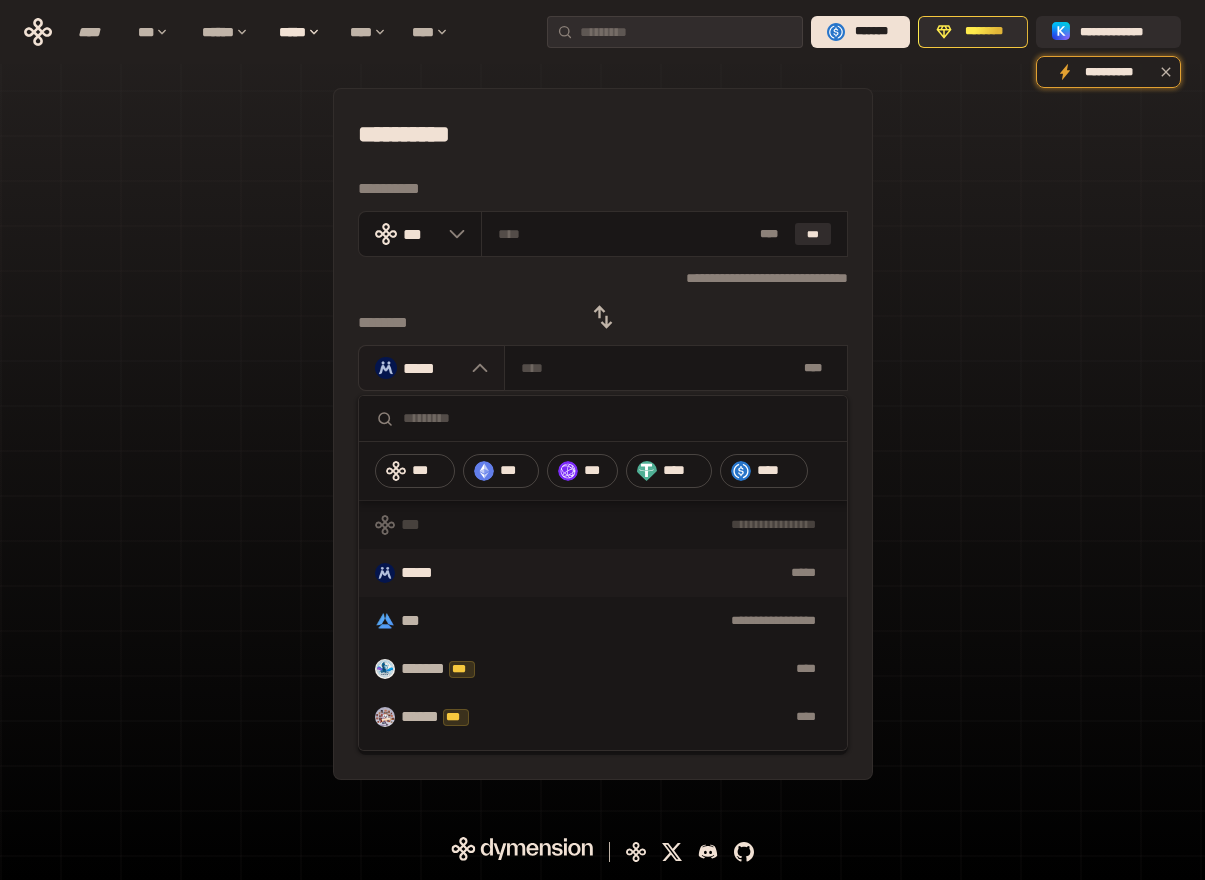 type 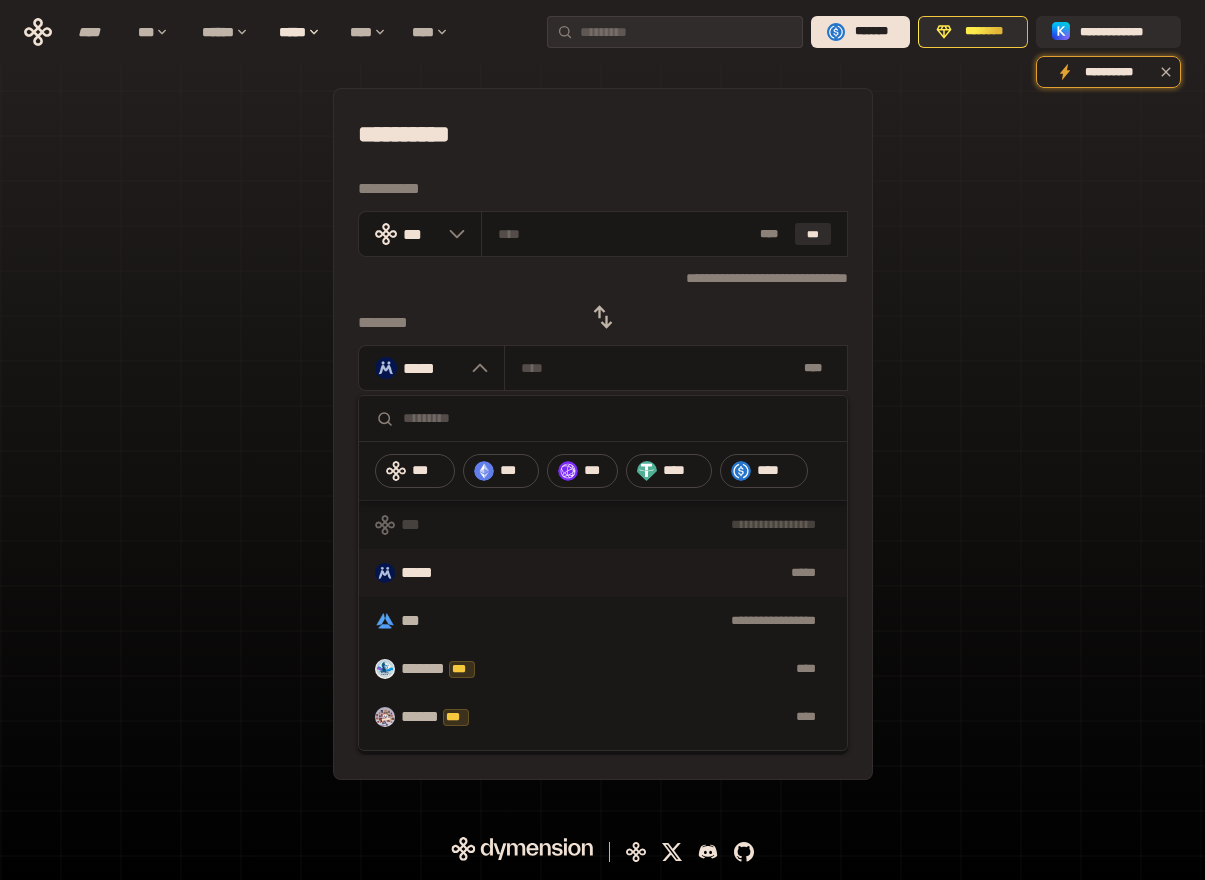 click on "[FIRST] [LAST] [STREET] [NUMBER] [CITY] [STATE] [ZIP] [COUNTRY] [PHONE] [EMAIL]" at bounding box center [603, 437] 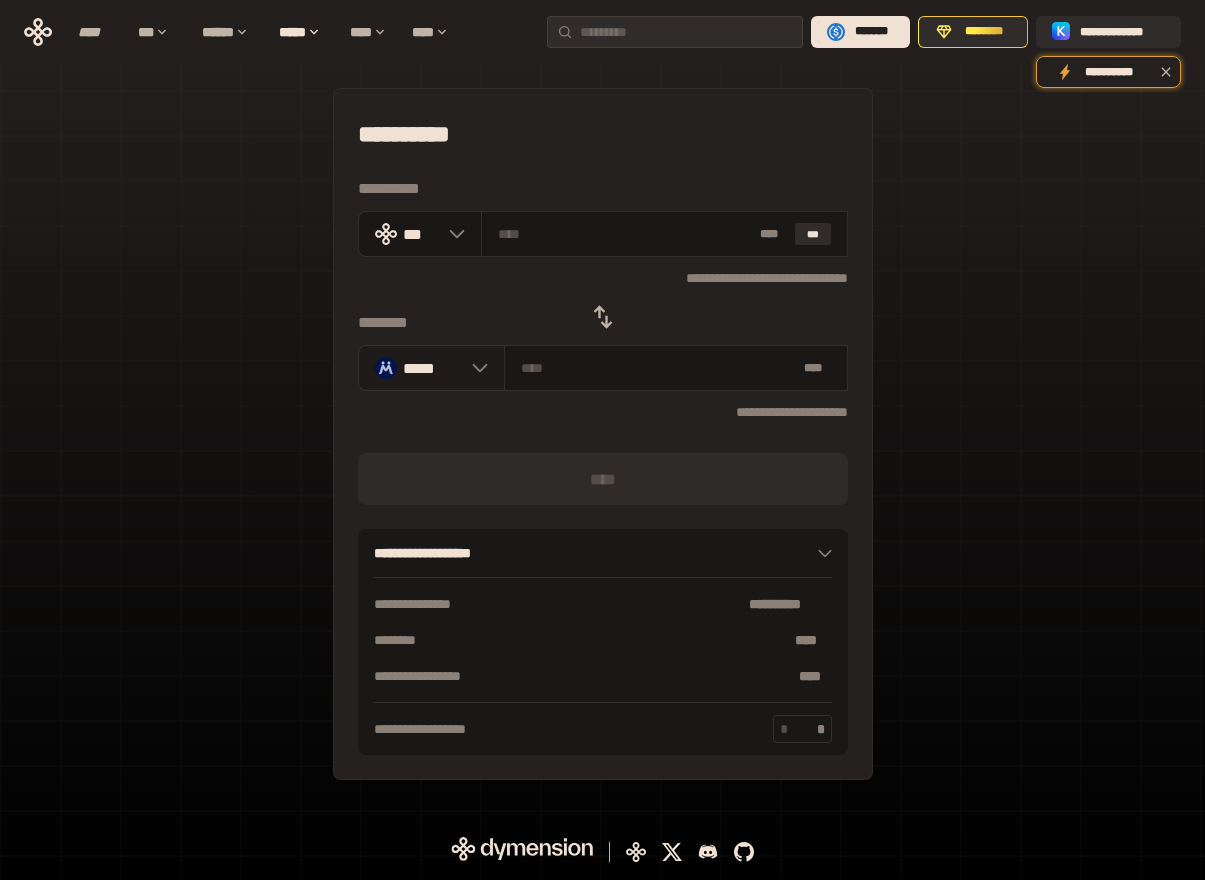 click 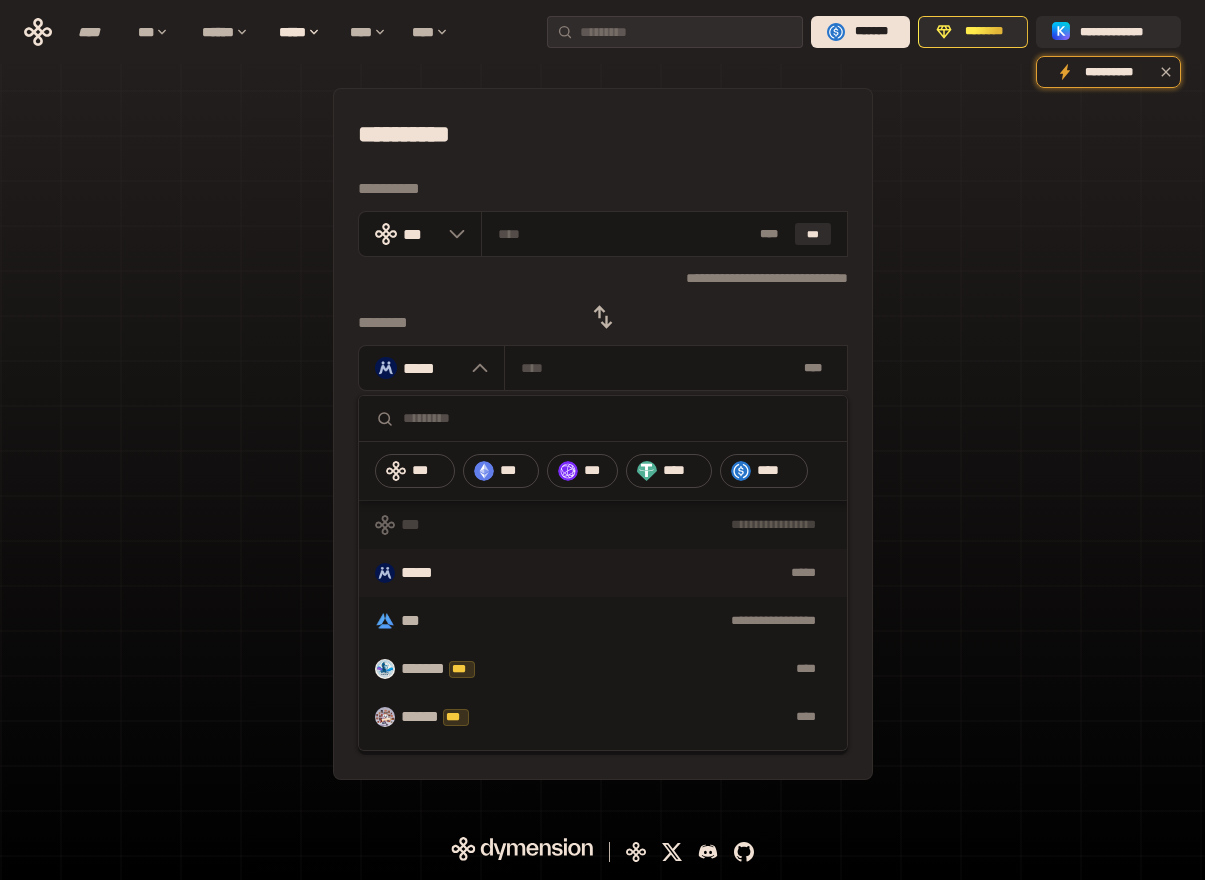 click at bounding box center [603, 419] 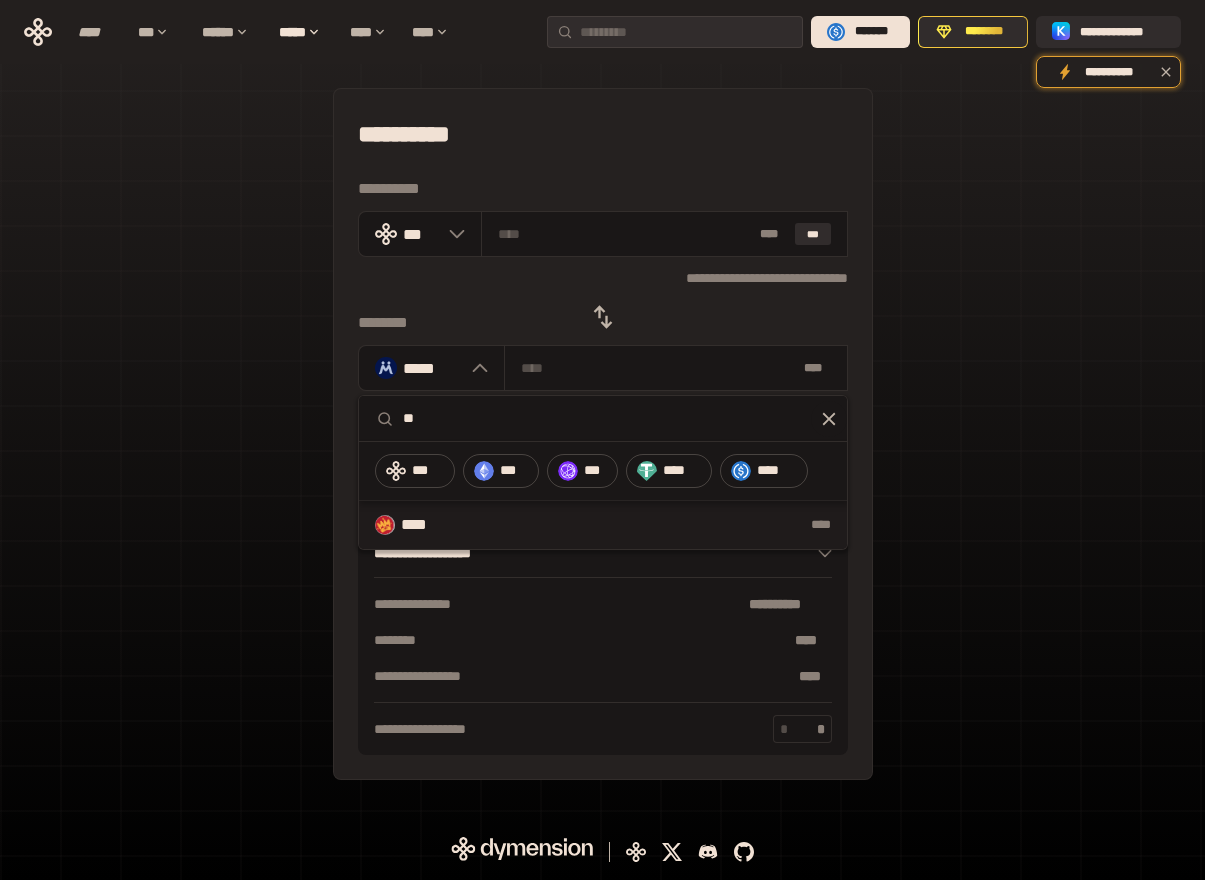 type on "**" 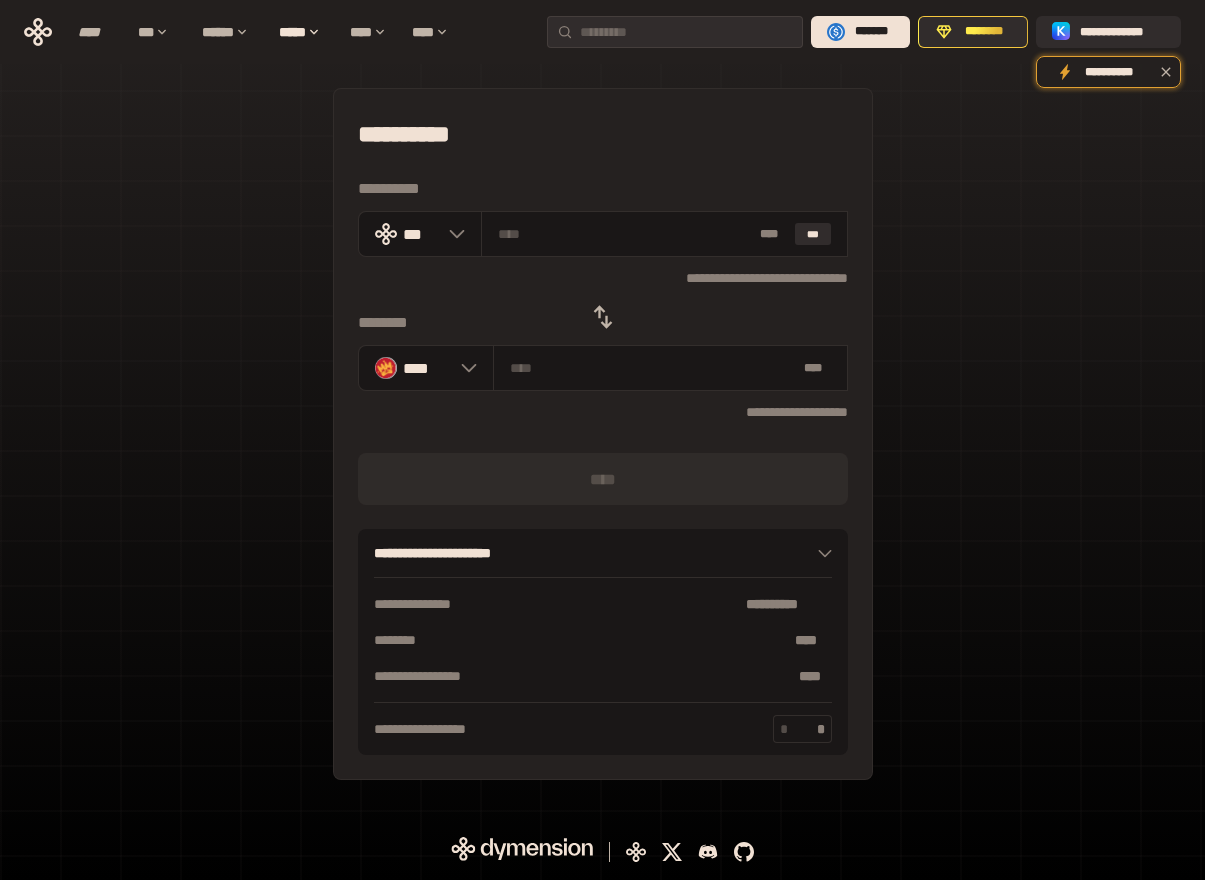 click on "[FIRST] [LAST] [STREET] [NUMBER] [CITY] [STATE] [ZIP] [COUNTRY] [PHONE] [EMAIL]" at bounding box center (603, 434) 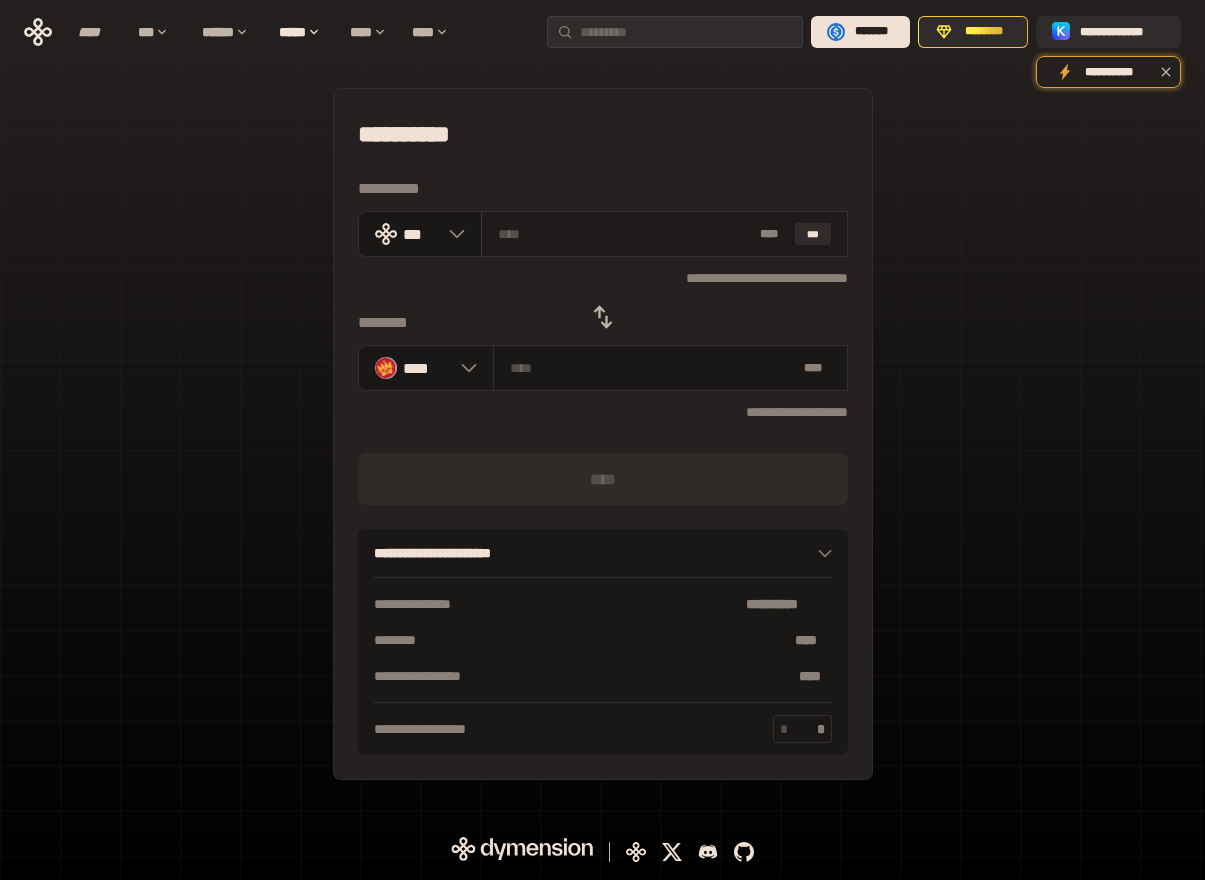 click on "* ** ***" at bounding box center (664, 234) 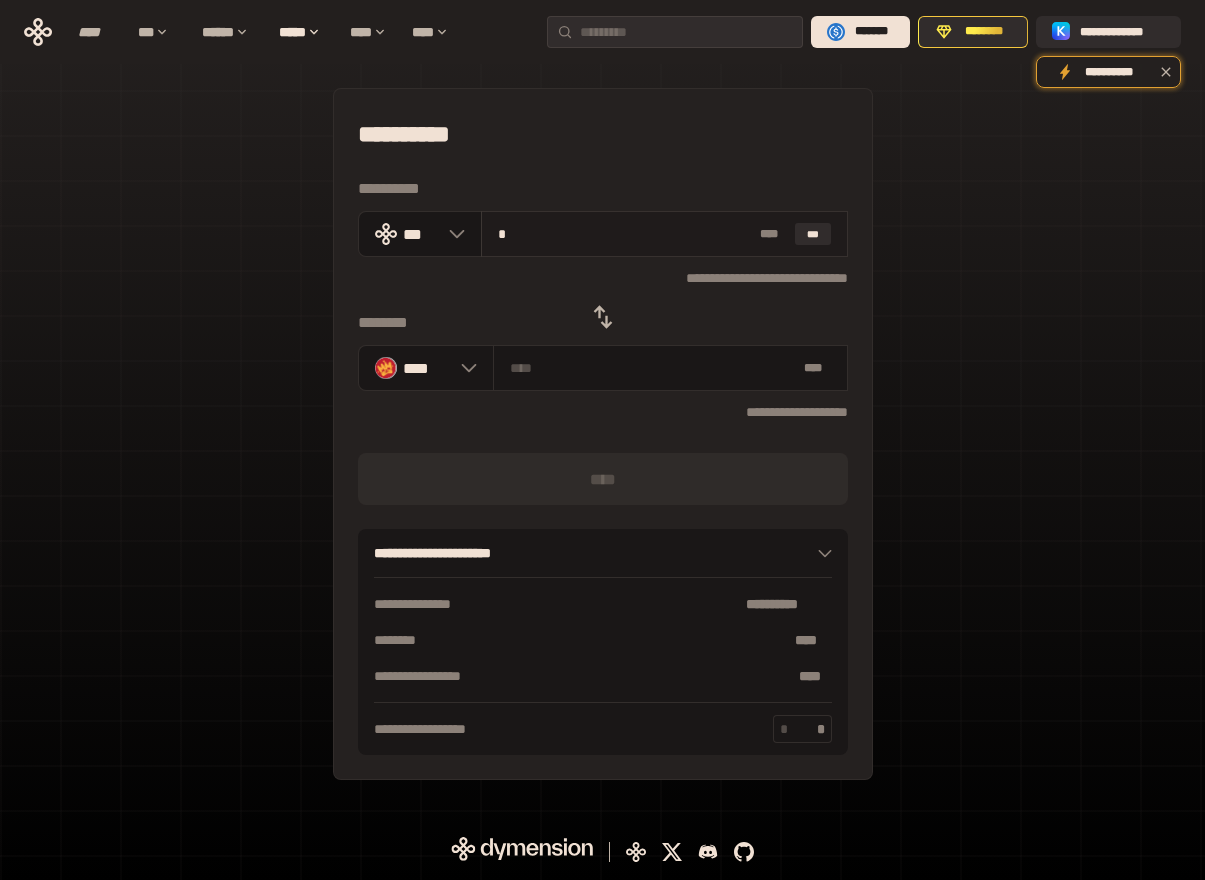 type on "**********" 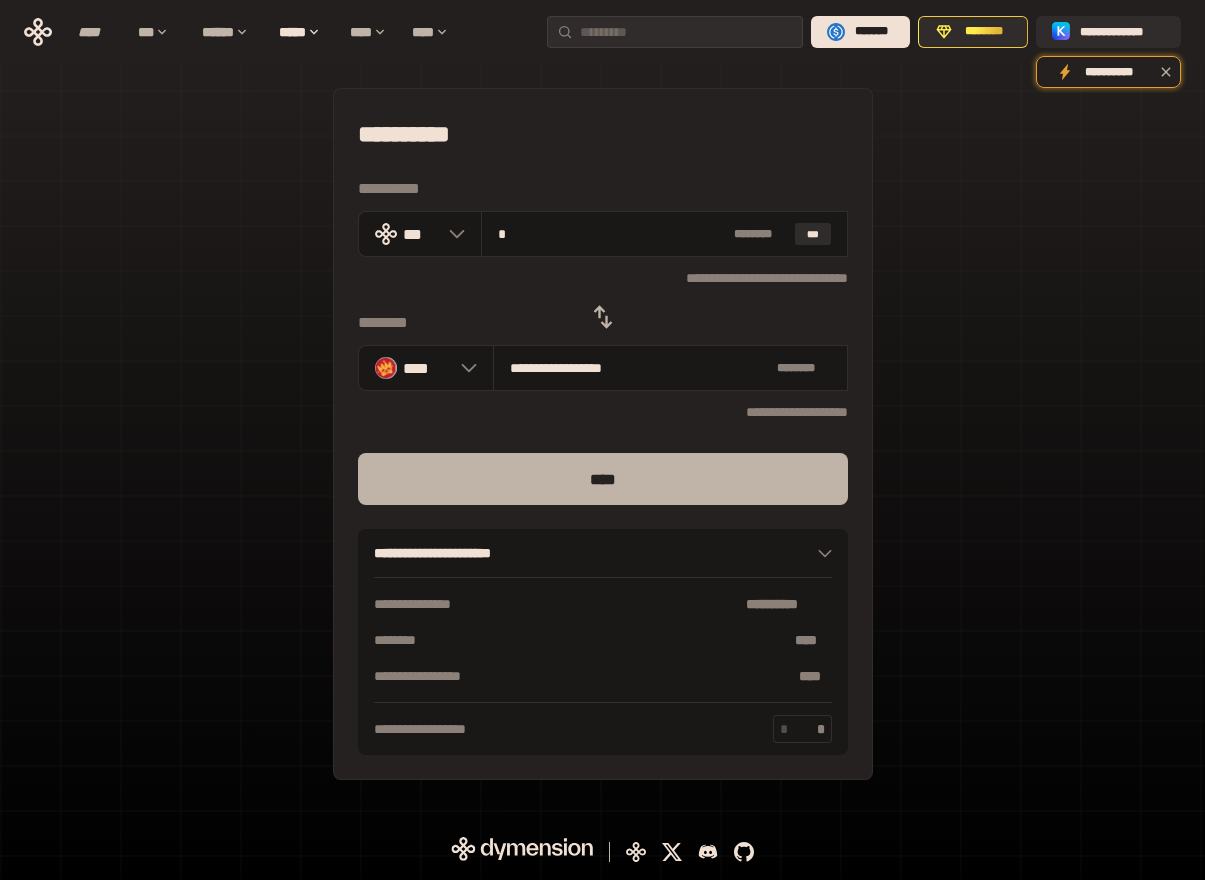 type on "*" 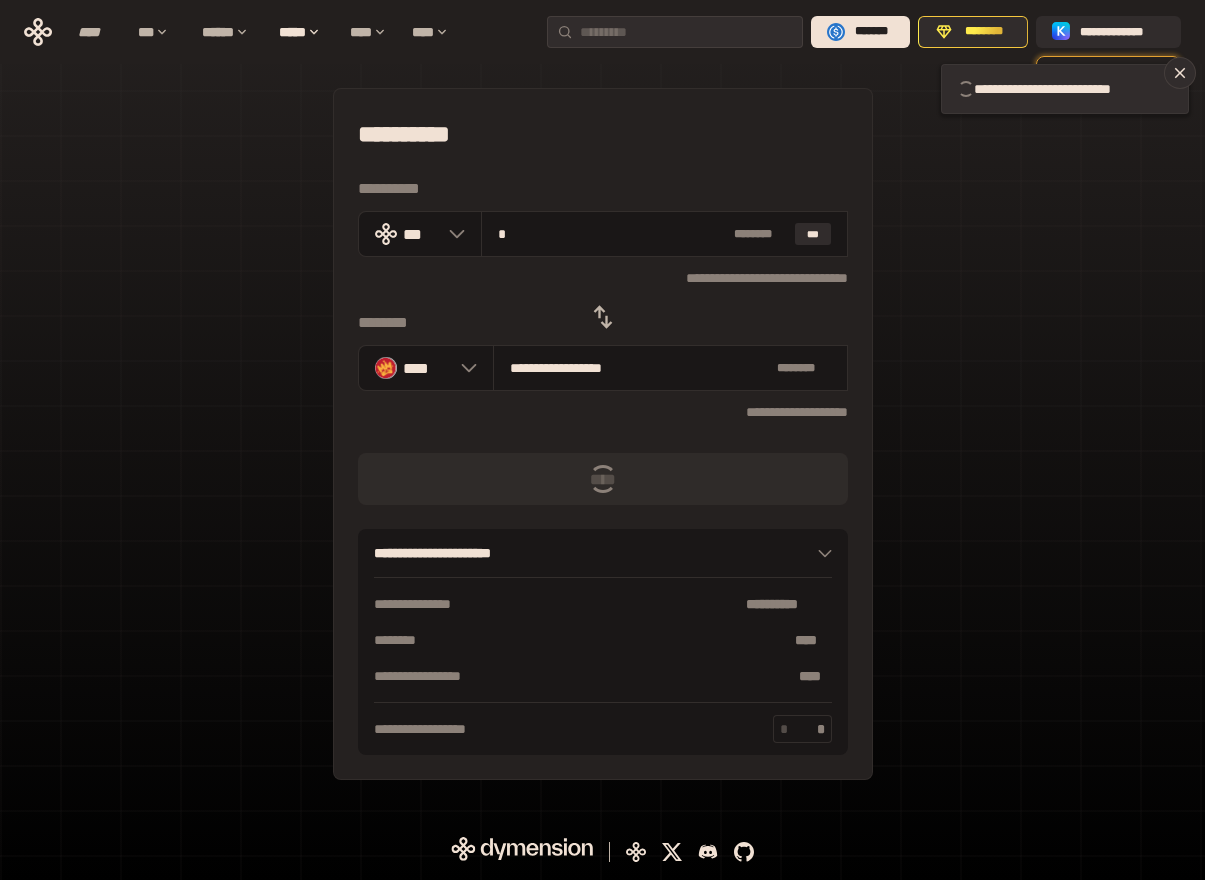 type 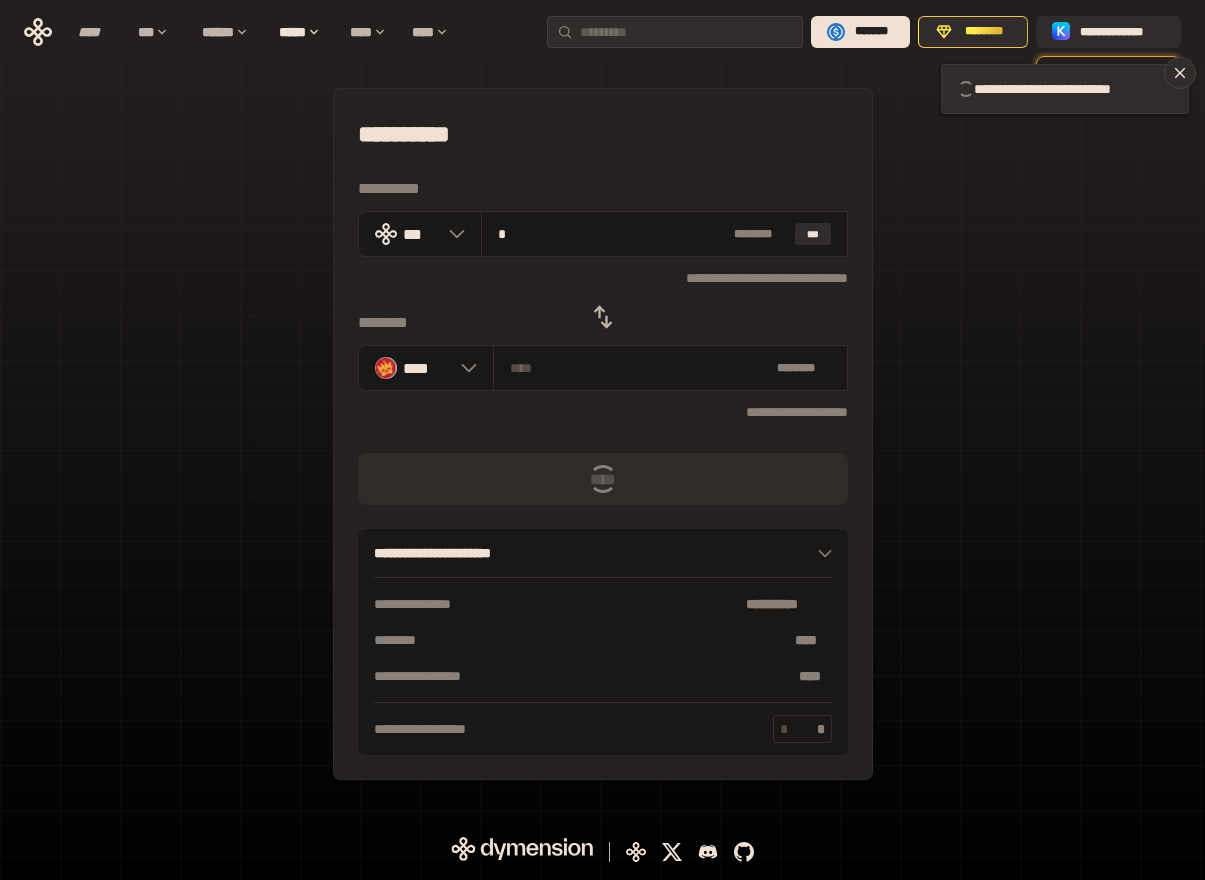 type 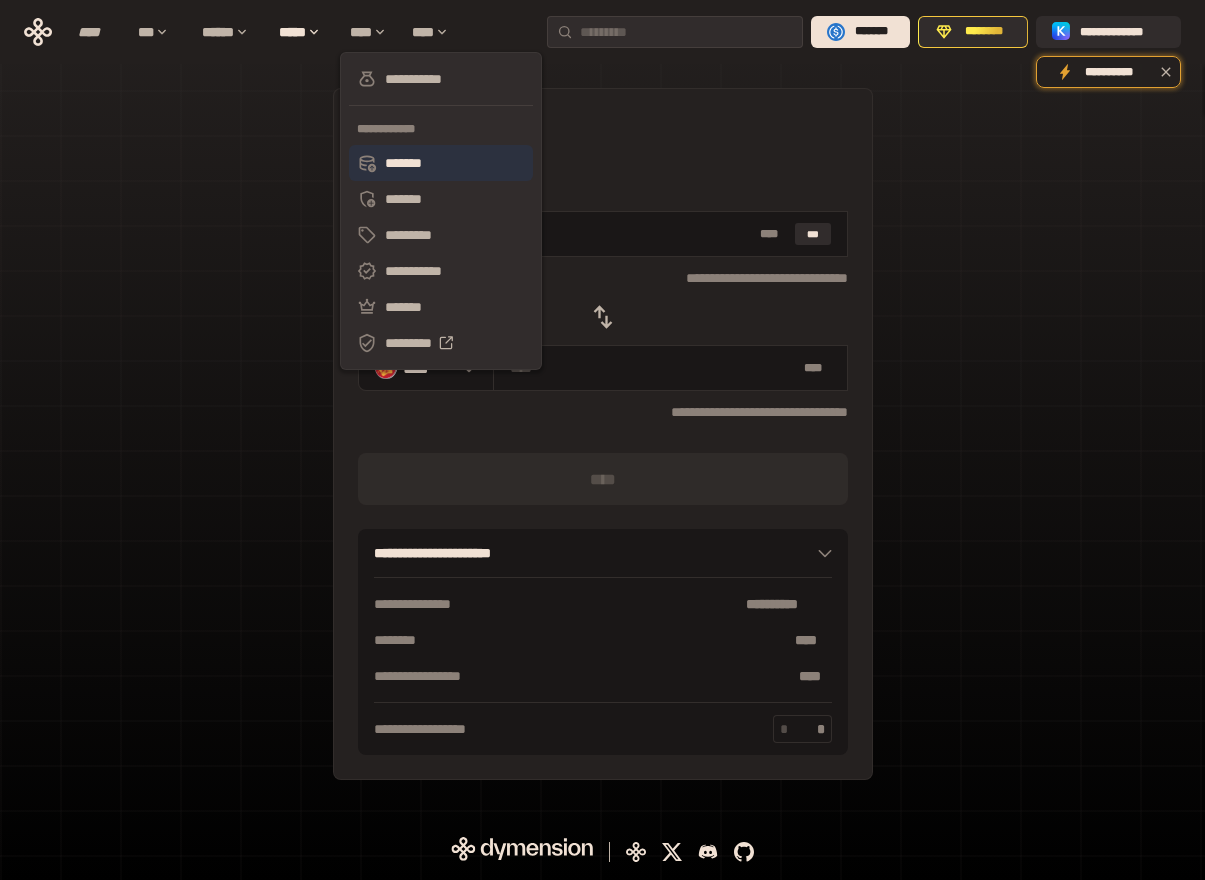 click on "*******" at bounding box center (441, 163) 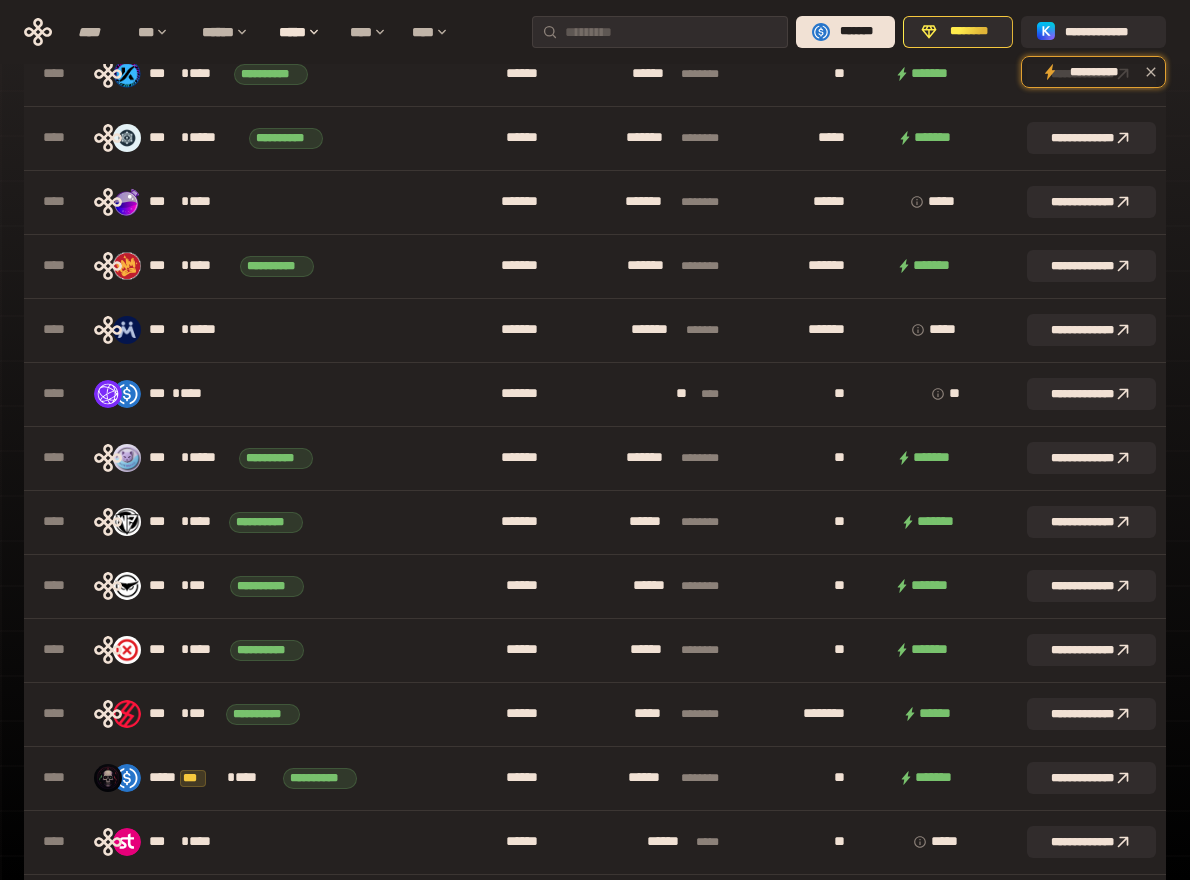 scroll, scrollTop: 1344, scrollLeft: 0, axis: vertical 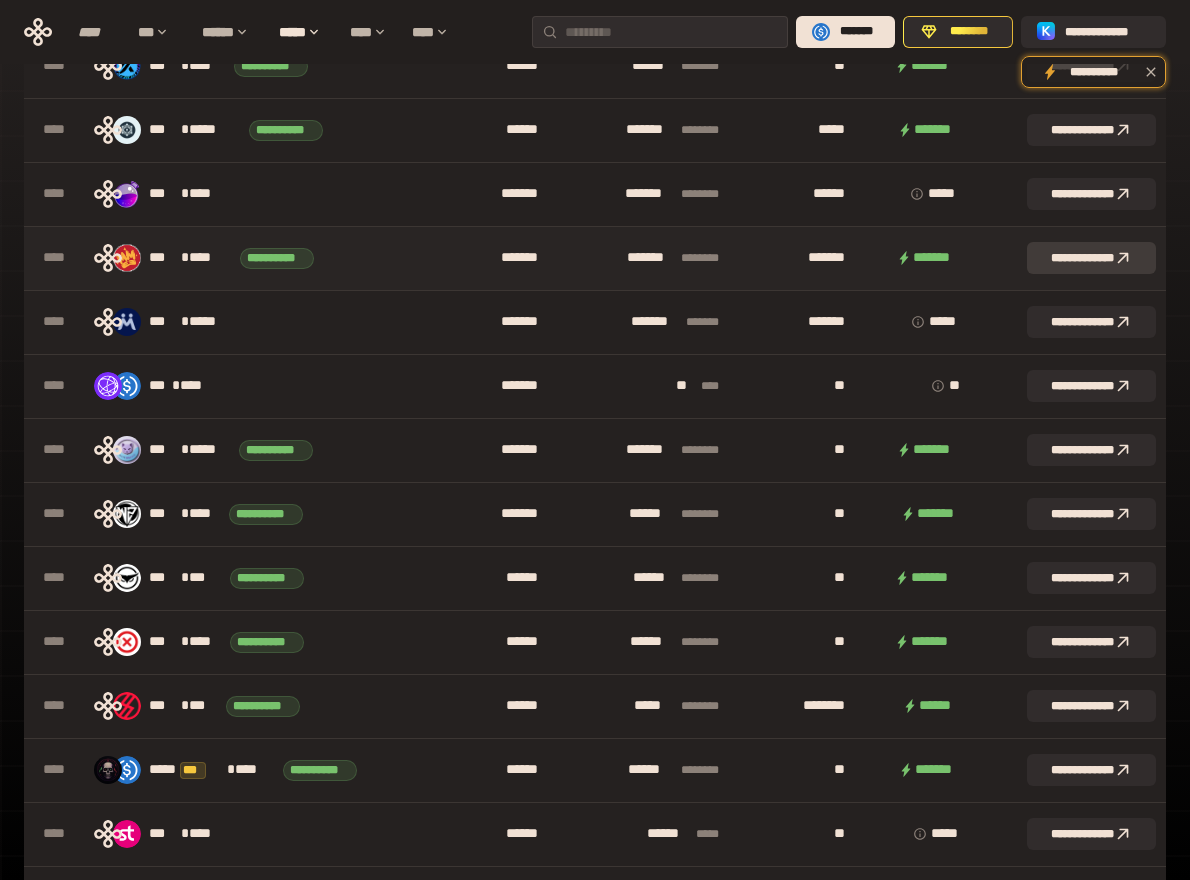 click on "**********" at bounding box center (1091, 258) 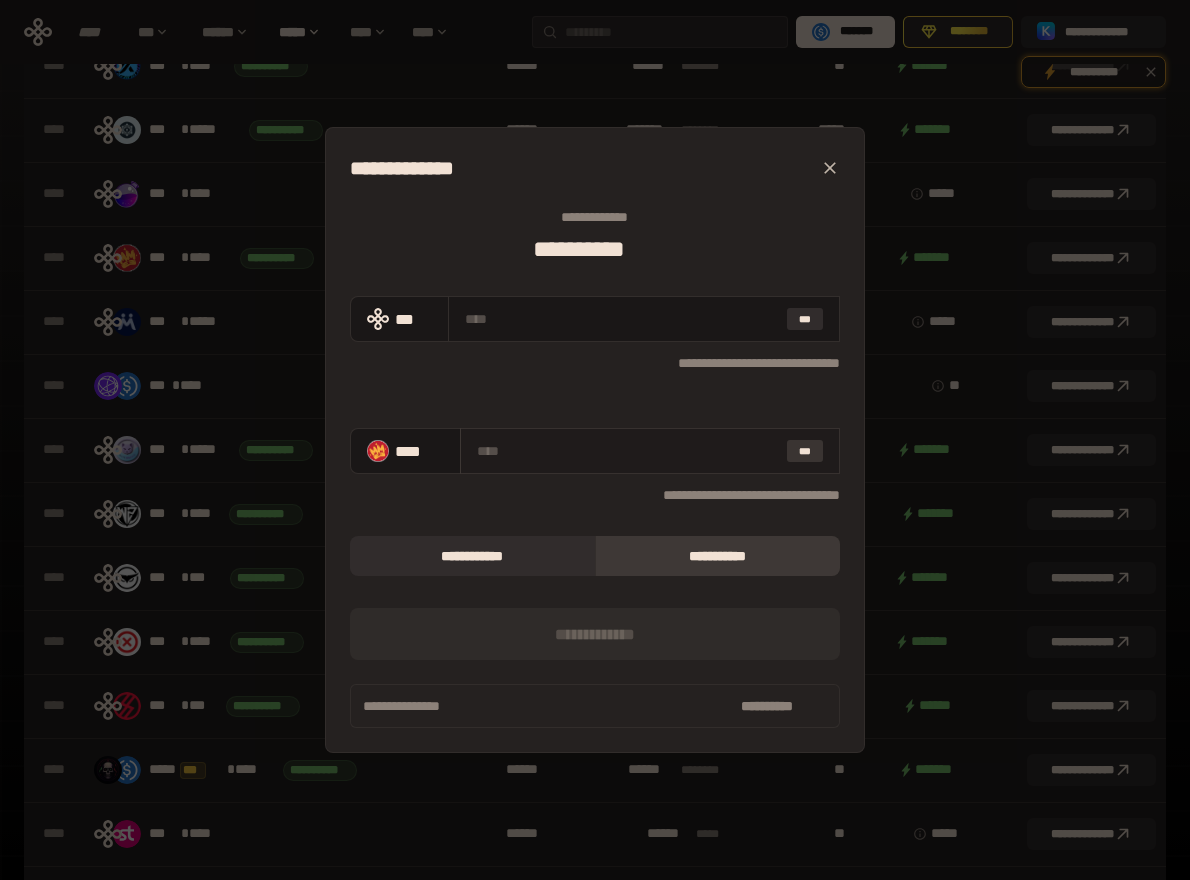 click on "***" at bounding box center (805, 451) 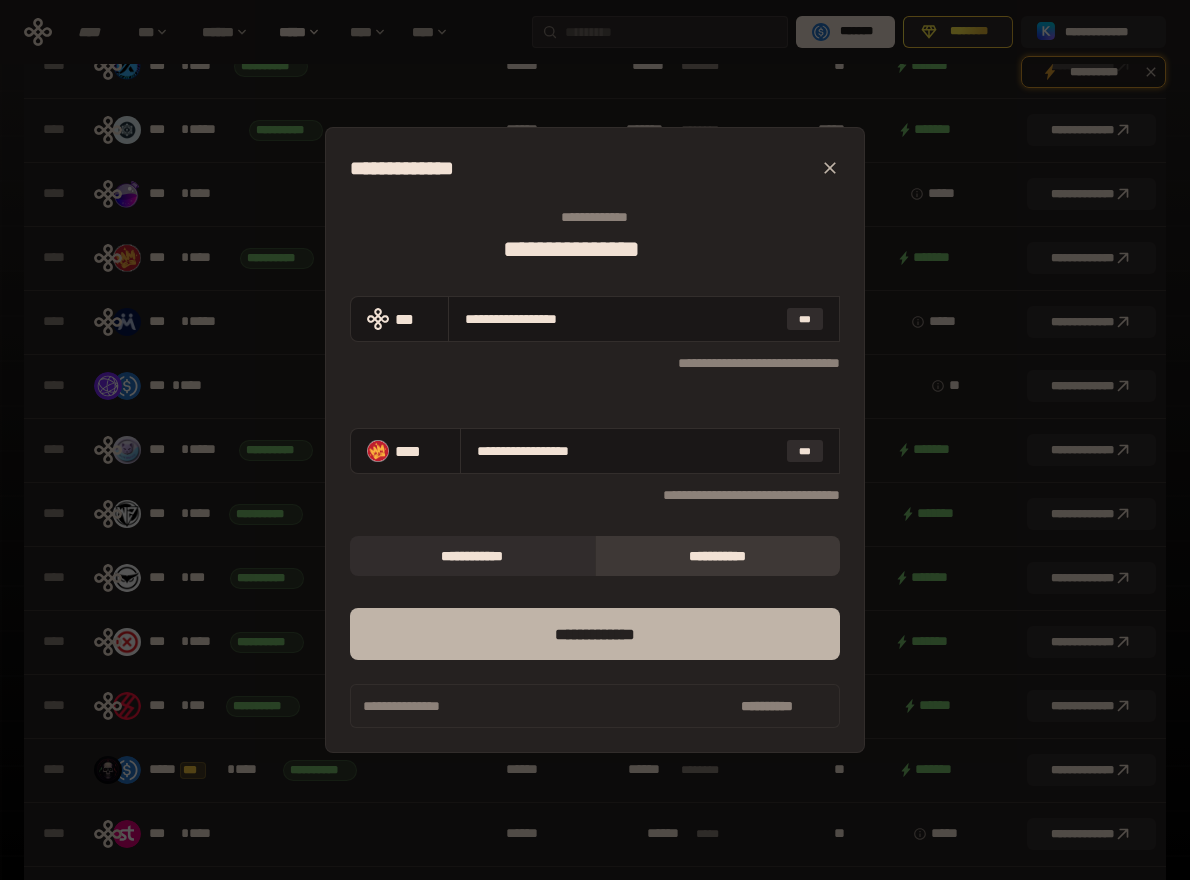 click on "*** *********" at bounding box center [595, 634] 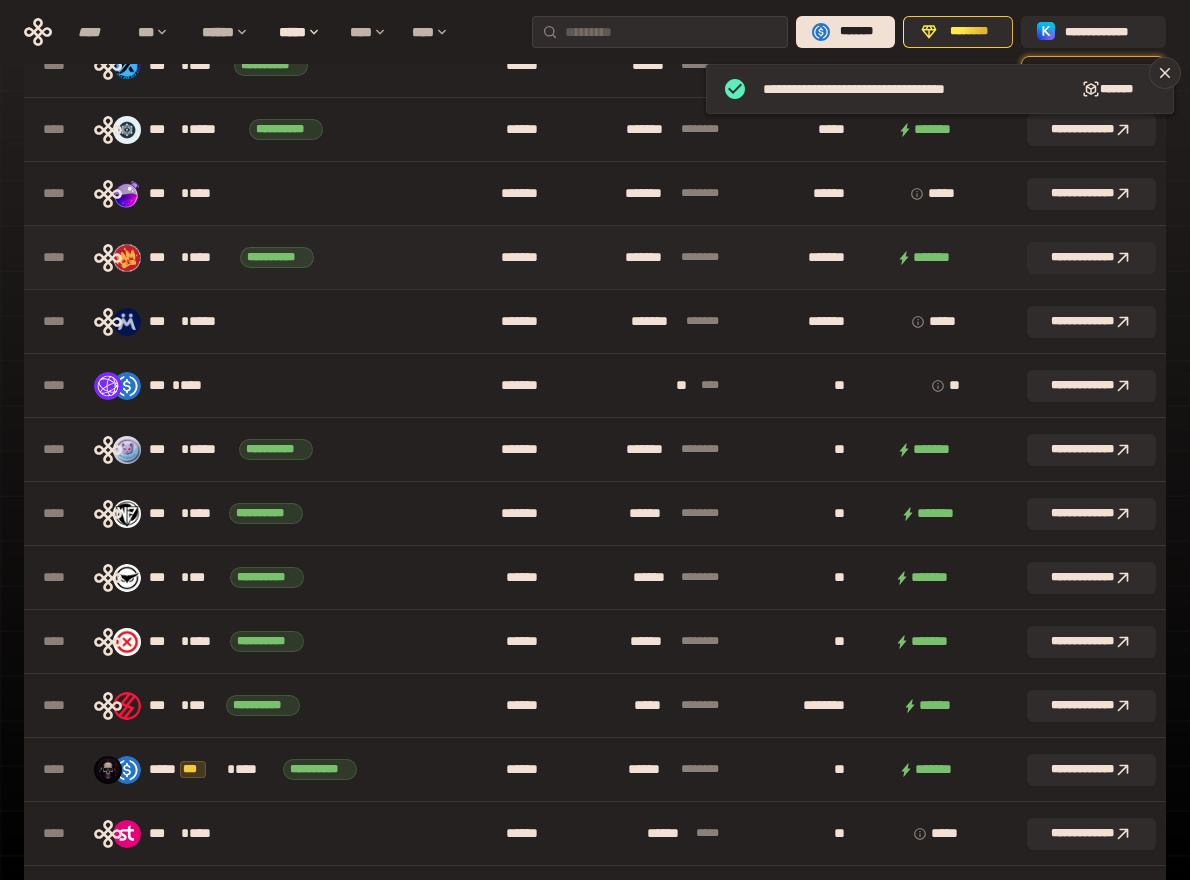 click on "[FIRST] [LAST]" at bounding box center (262, 258) 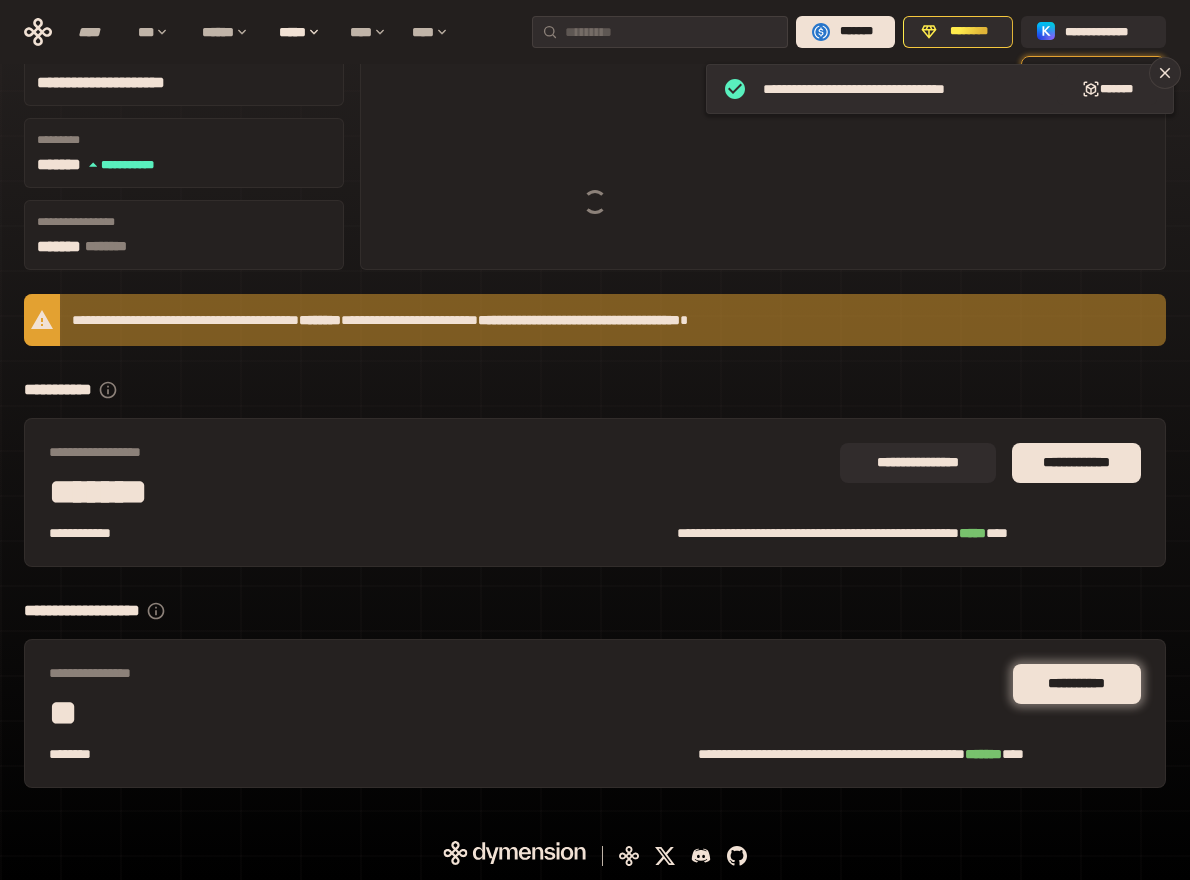 scroll, scrollTop: 238, scrollLeft: 0, axis: vertical 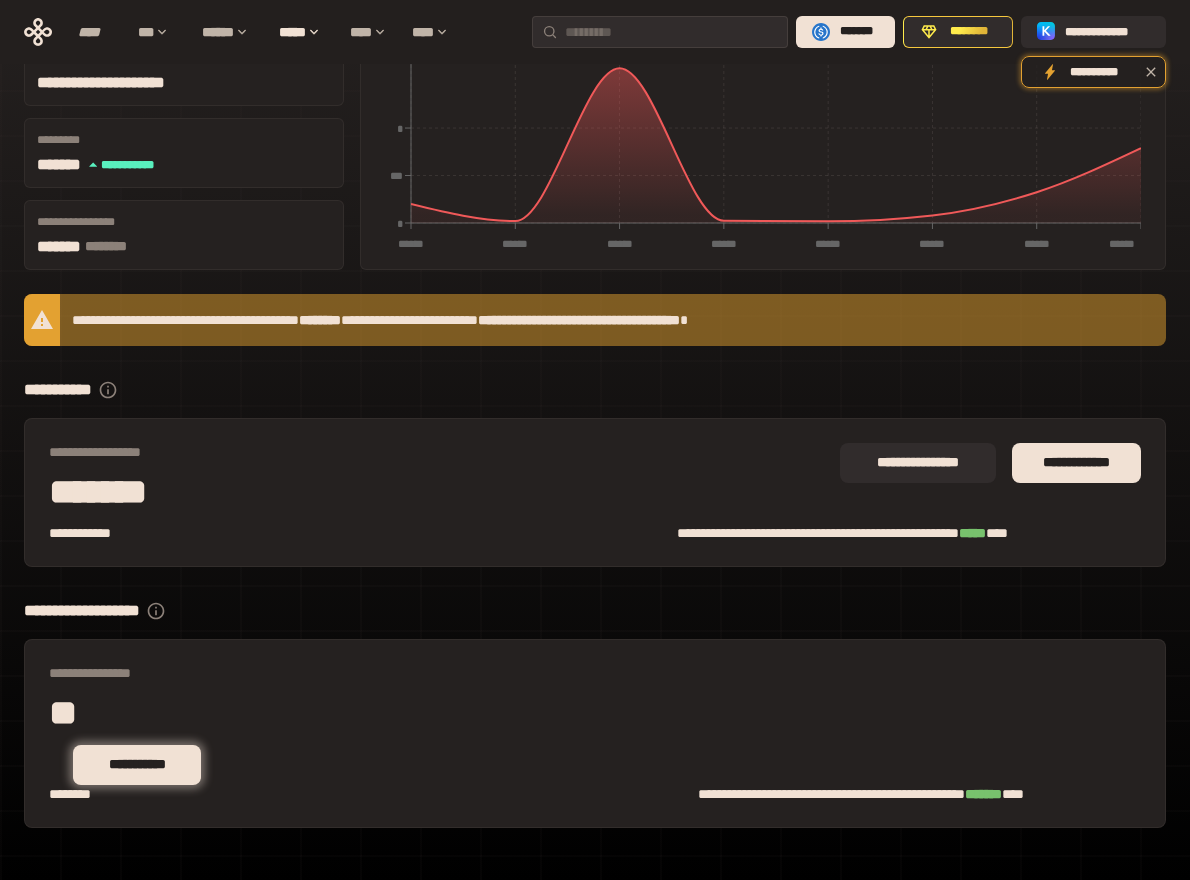 click on "[FIRST] [LAST] [STREET] [NUMBER] [CITY] [STATE] [ZIP] [COUNTRY] [PHONE] [EMAIL]" at bounding box center (595, 587) 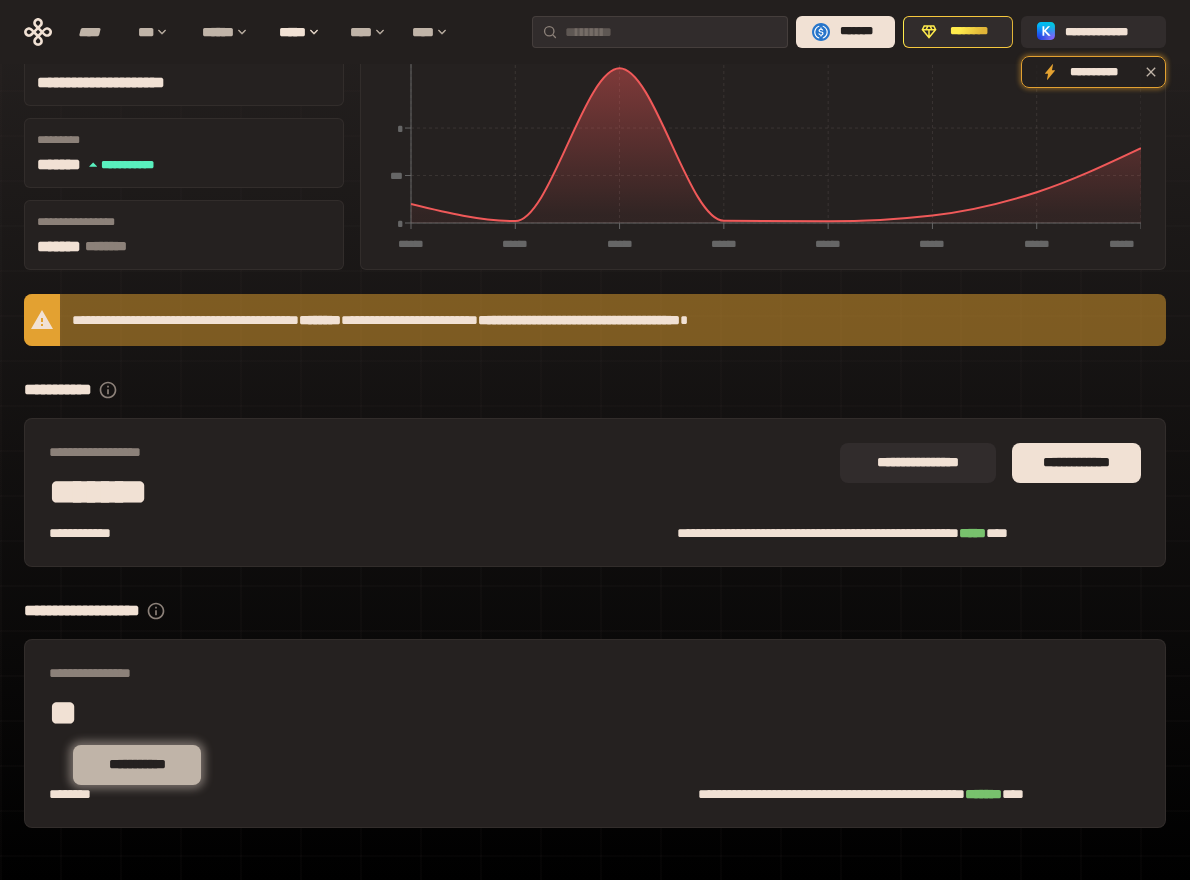click on "**********" at bounding box center [137, 764] 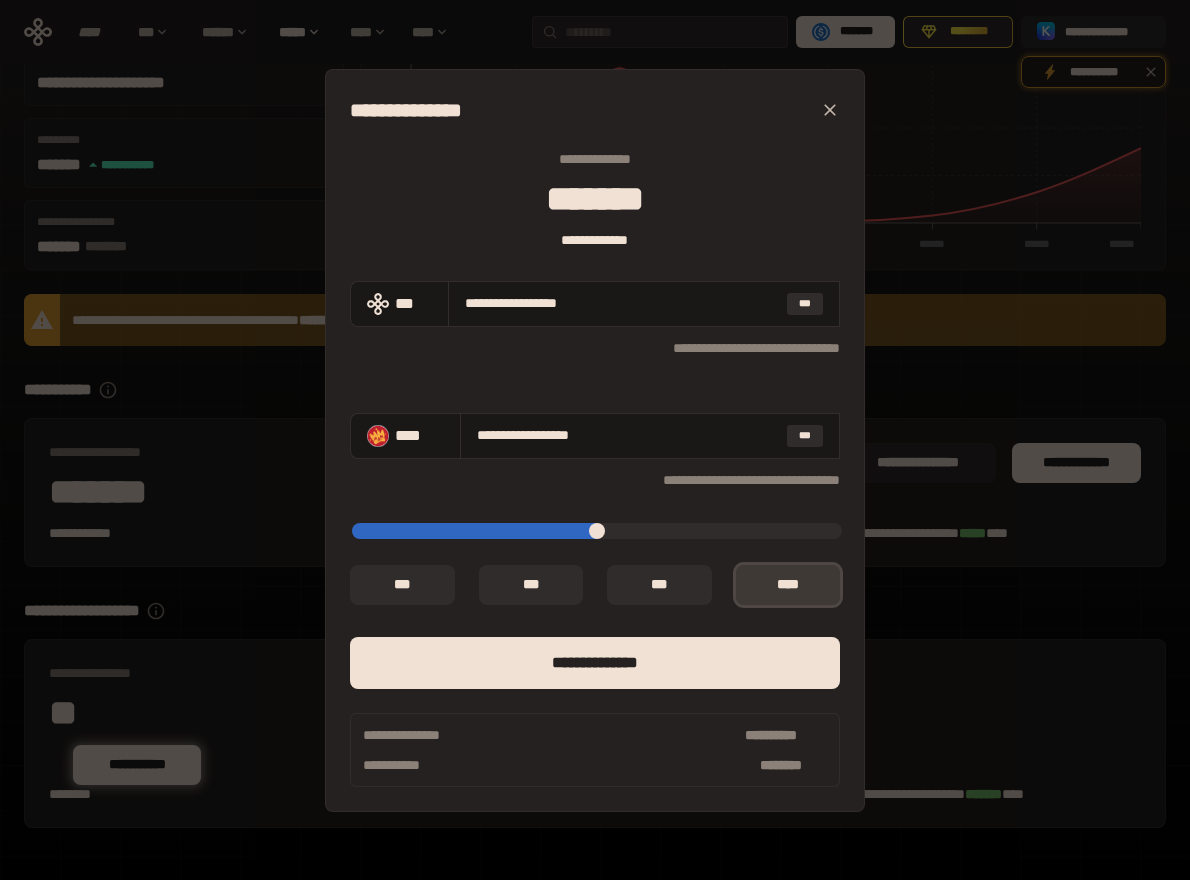 click on "*** *" at bounding box center (788, 585) 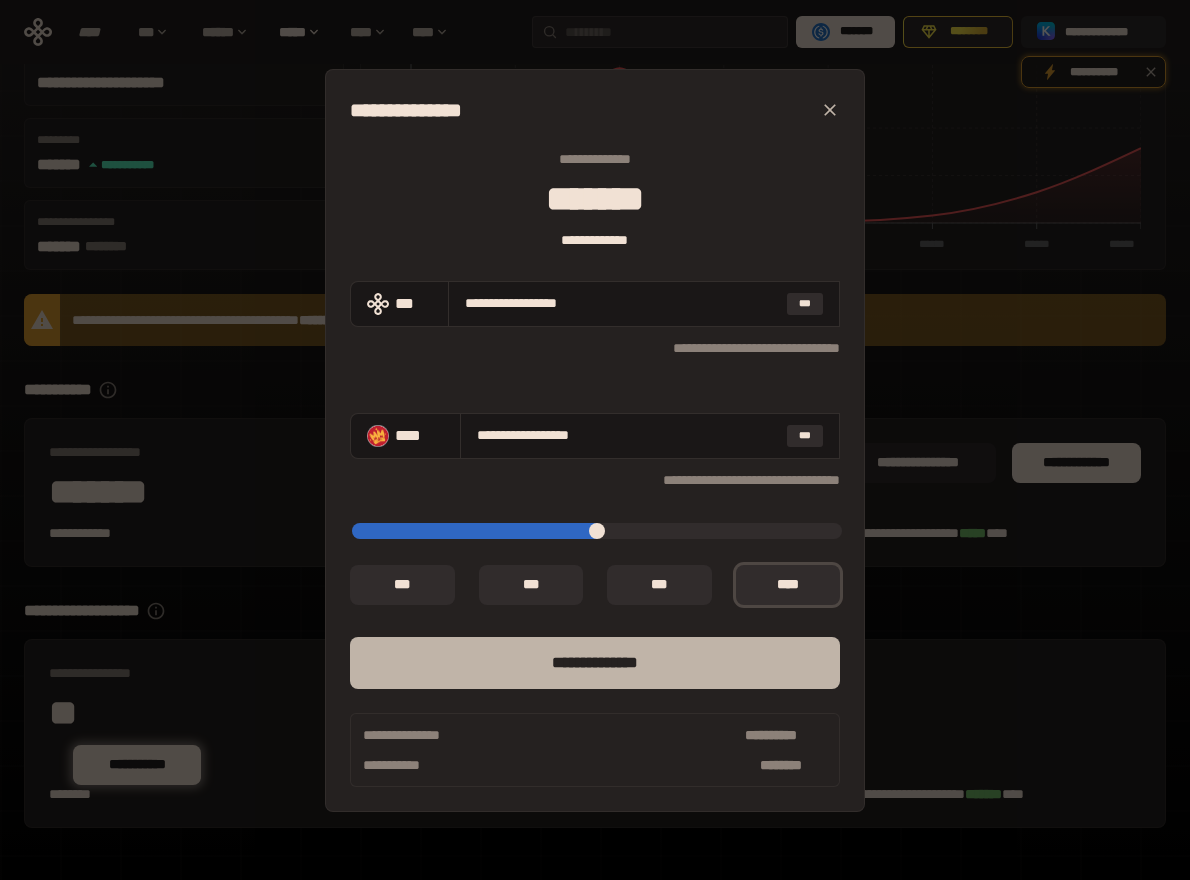 click on "**** *********" at bounding box center [595, 663] 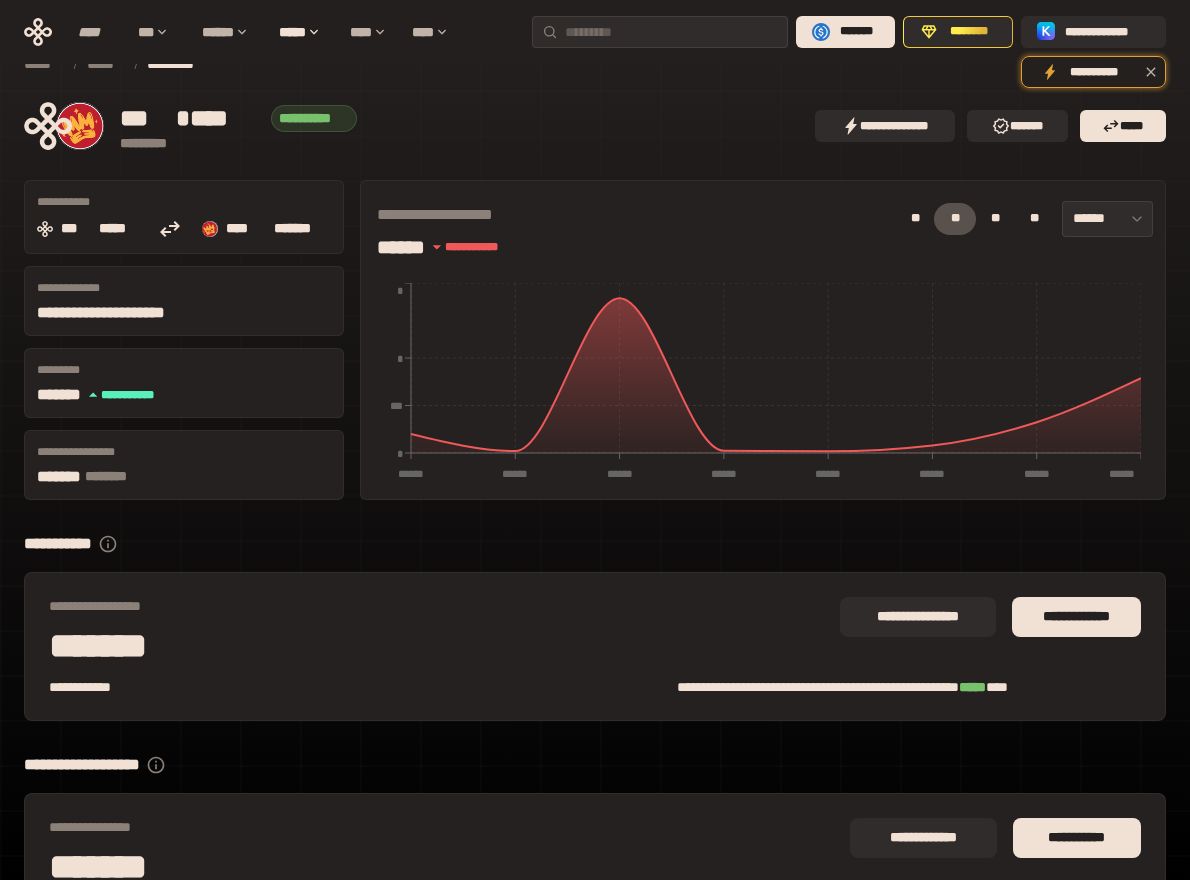scroll, scrollTop: 0, scrollLeft: 0, axis: both 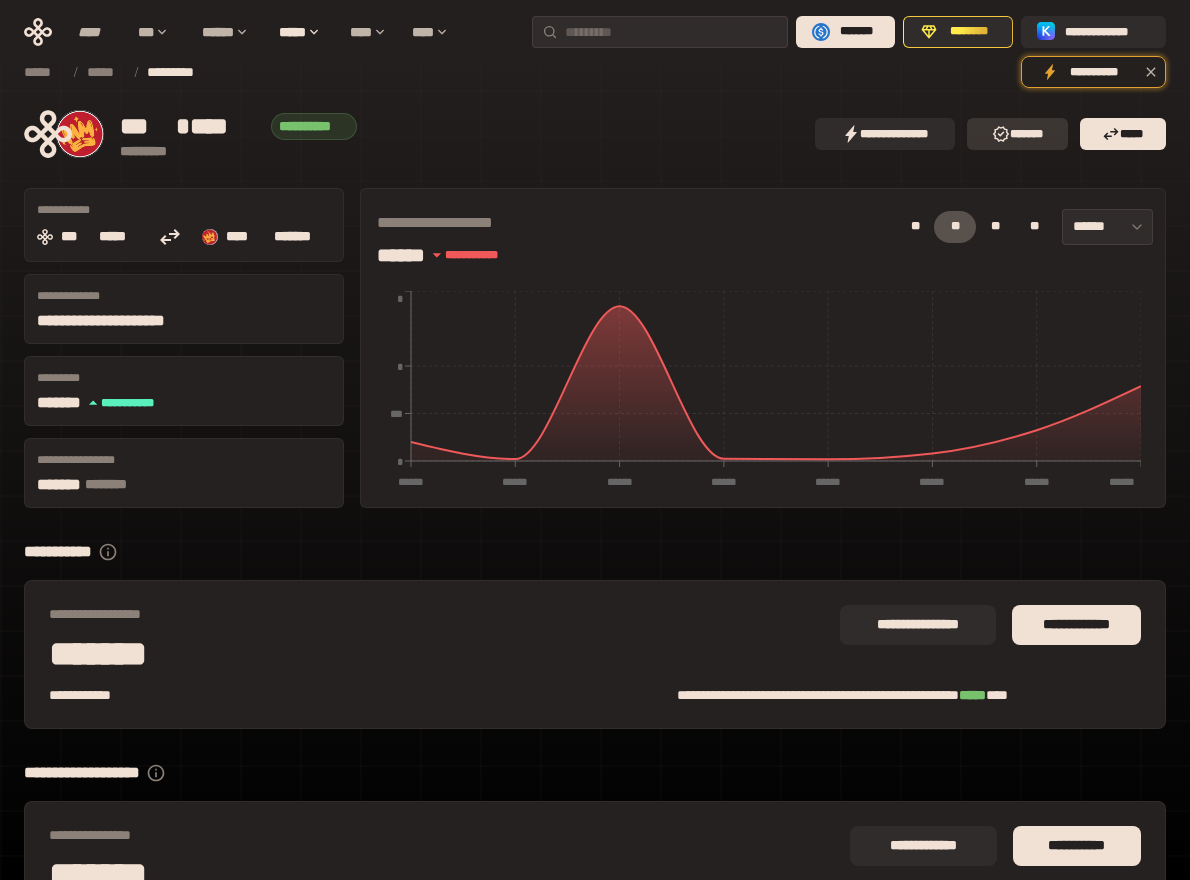 click on "*******" at bounding box center (1017, 134) 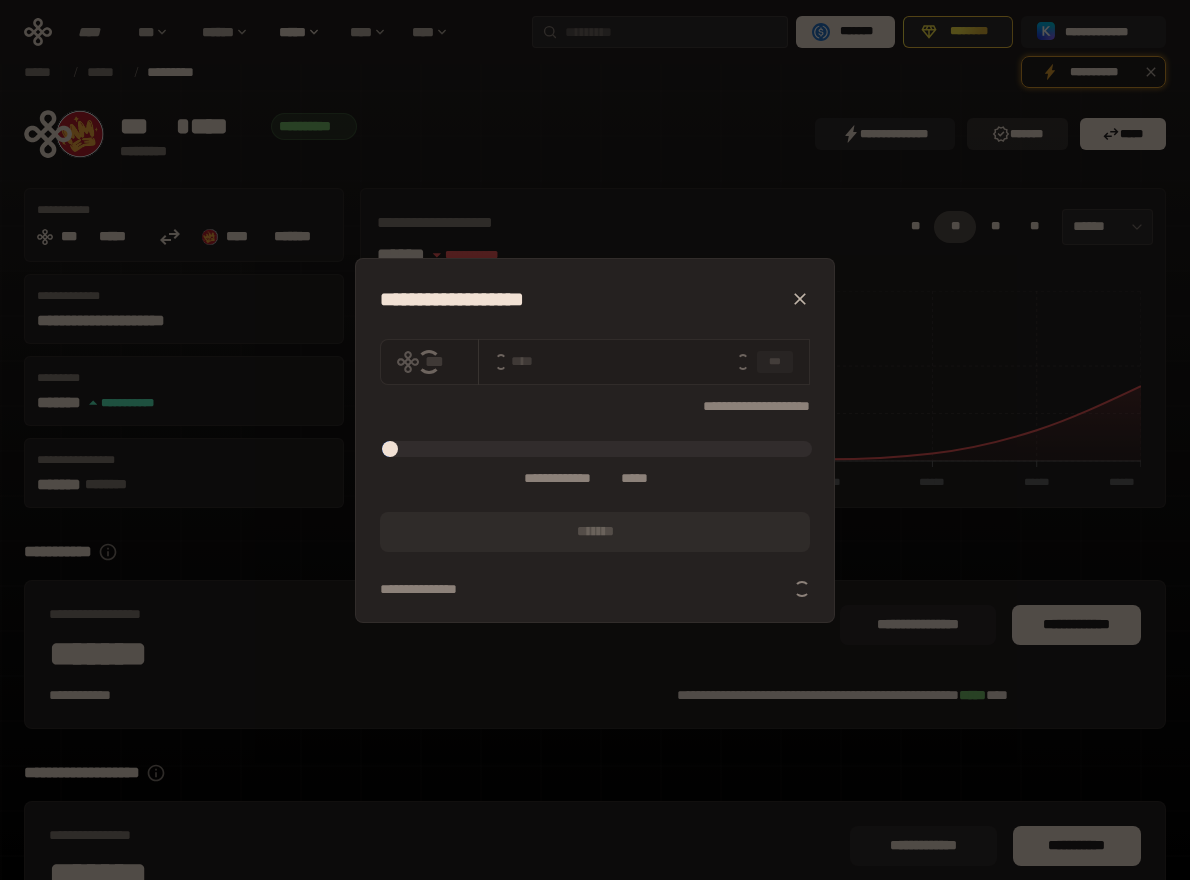 type on "*" 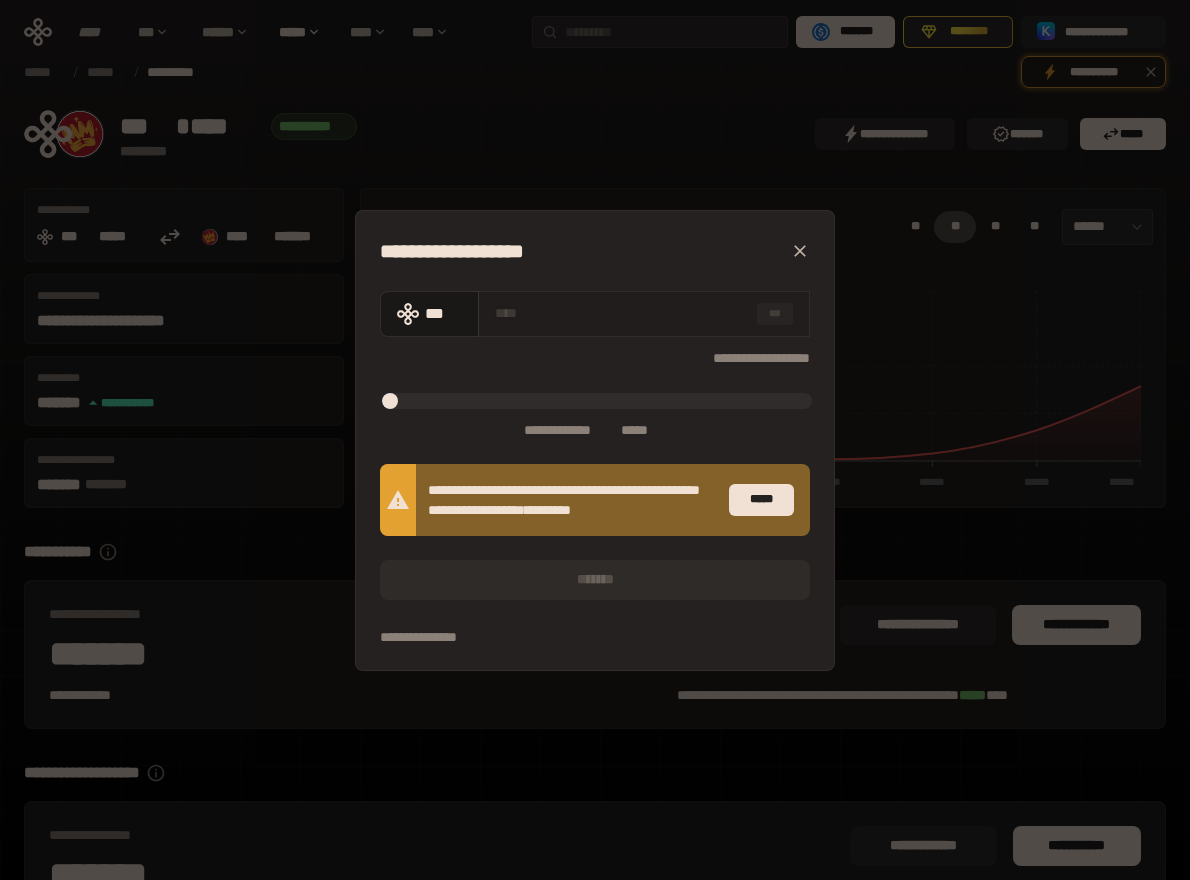 click 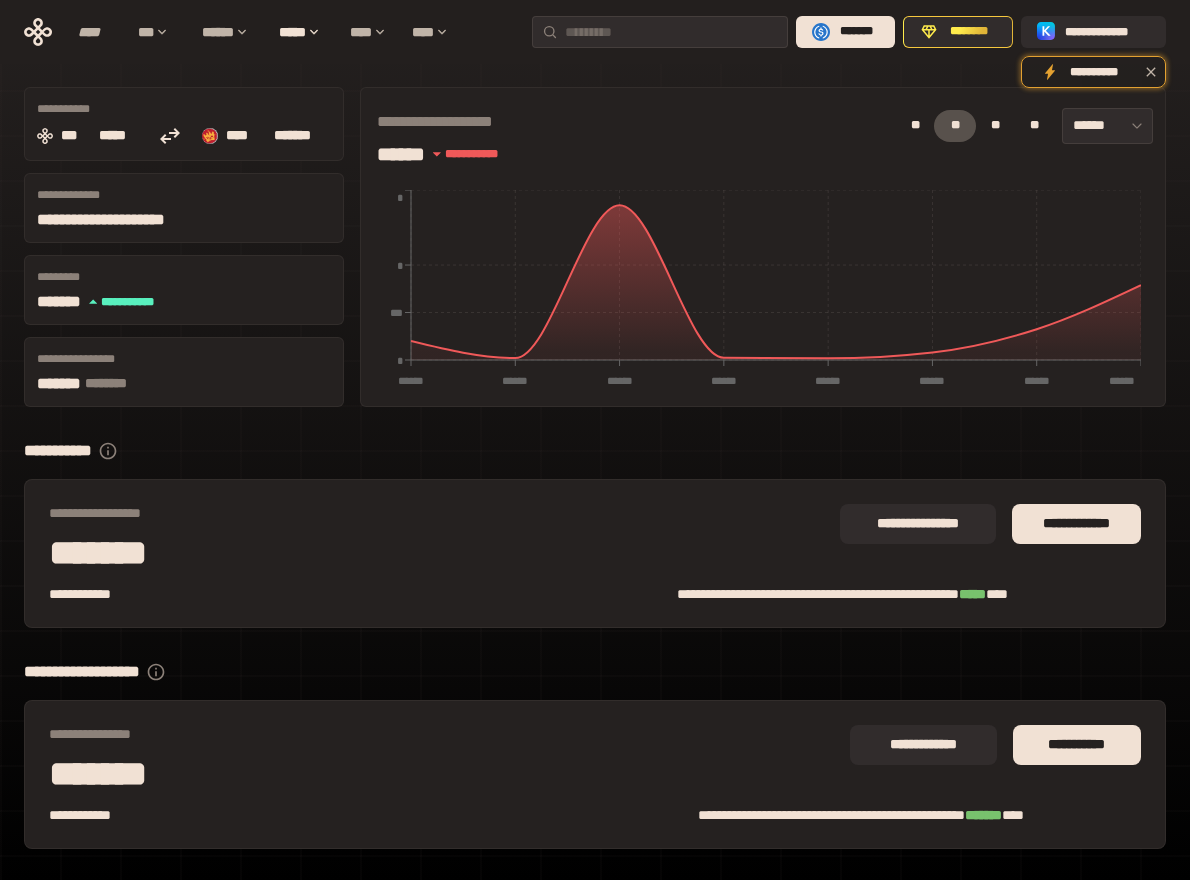 scroll, scrollTop: 162, scrollLeft: 0, axis: vertical 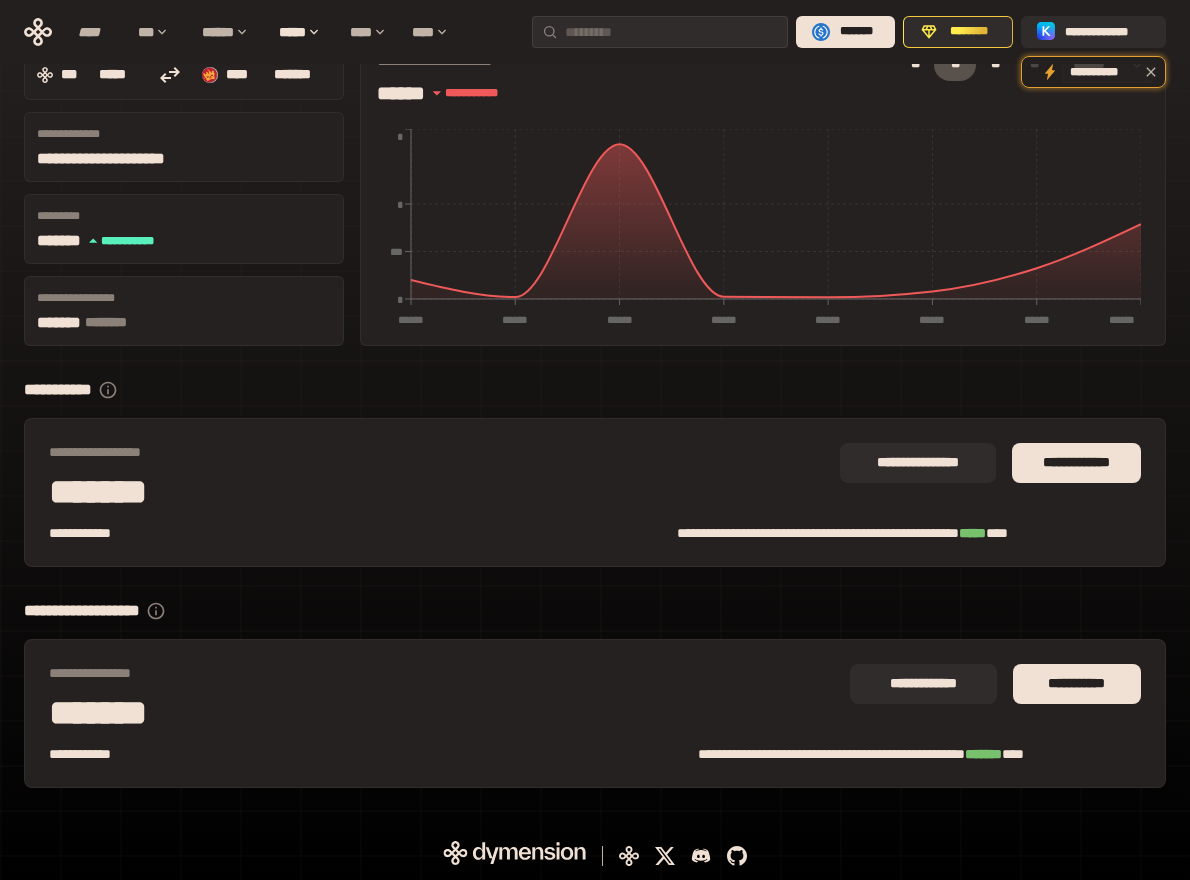 click 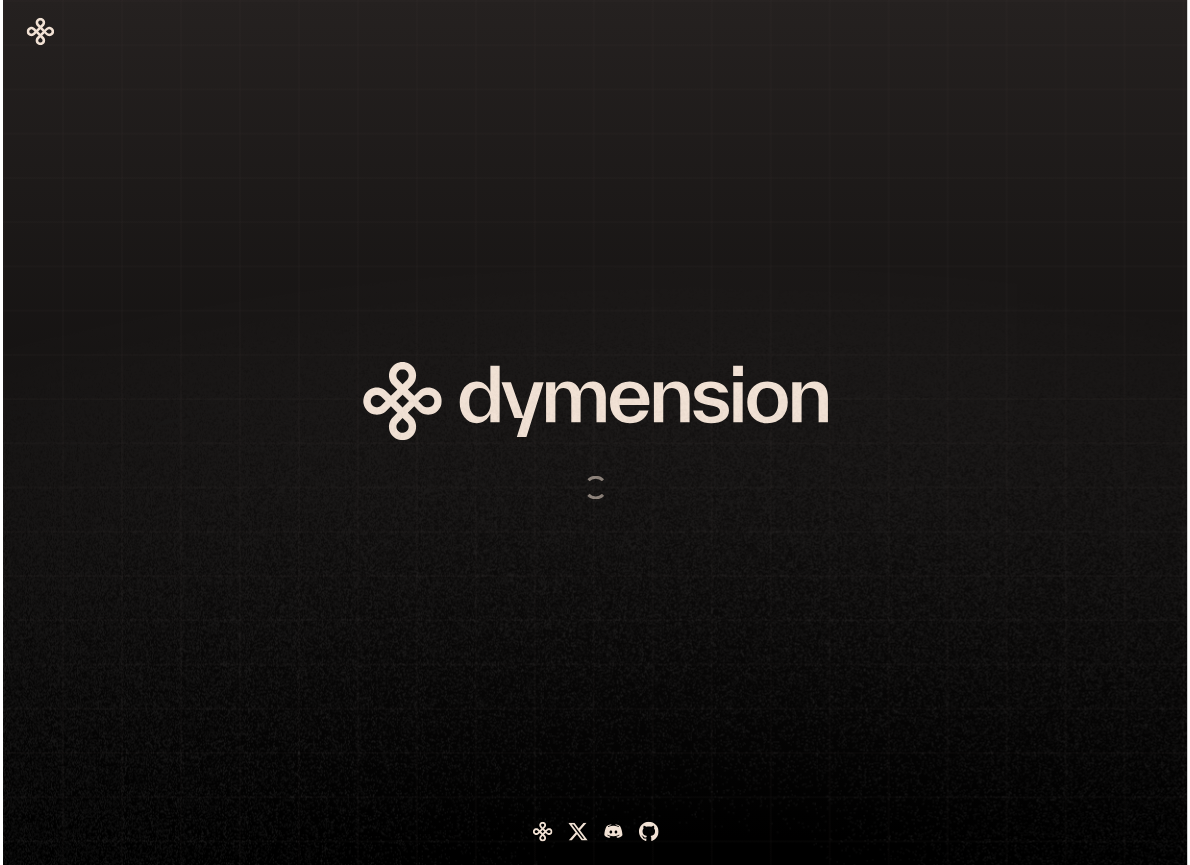 scroll, scrollTop: 0, scrollLeft: 0, axis: both 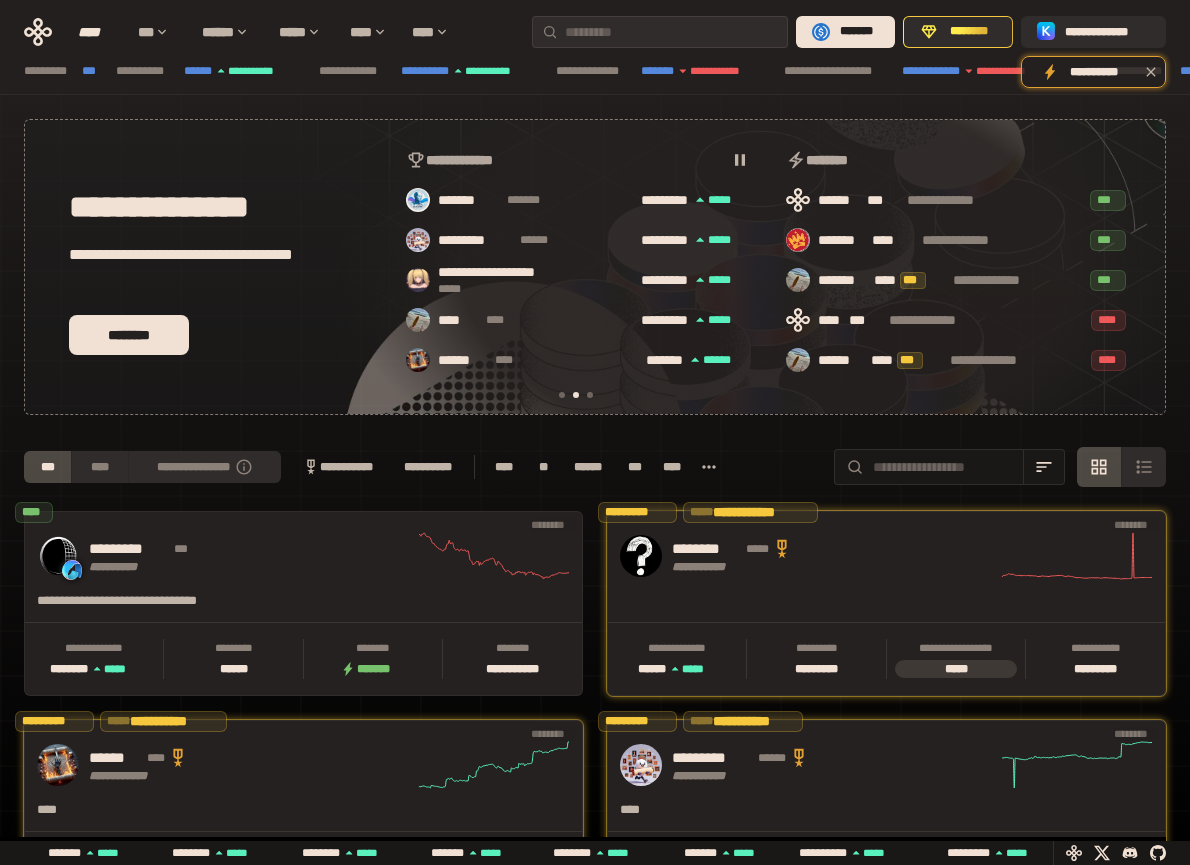 click on "**********" at bounding box center [765, 267] 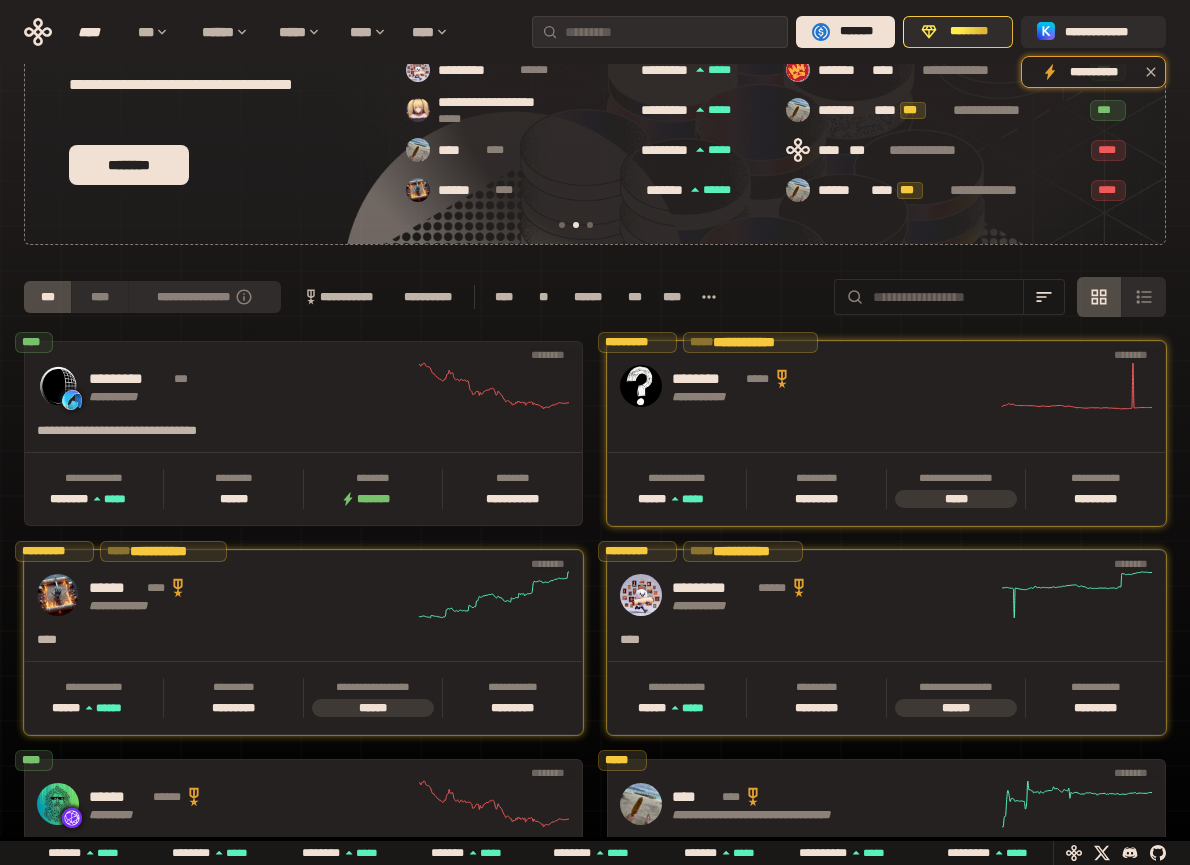 scroll, scrollTop: 188, scrollLeft: 0, axis: vertical 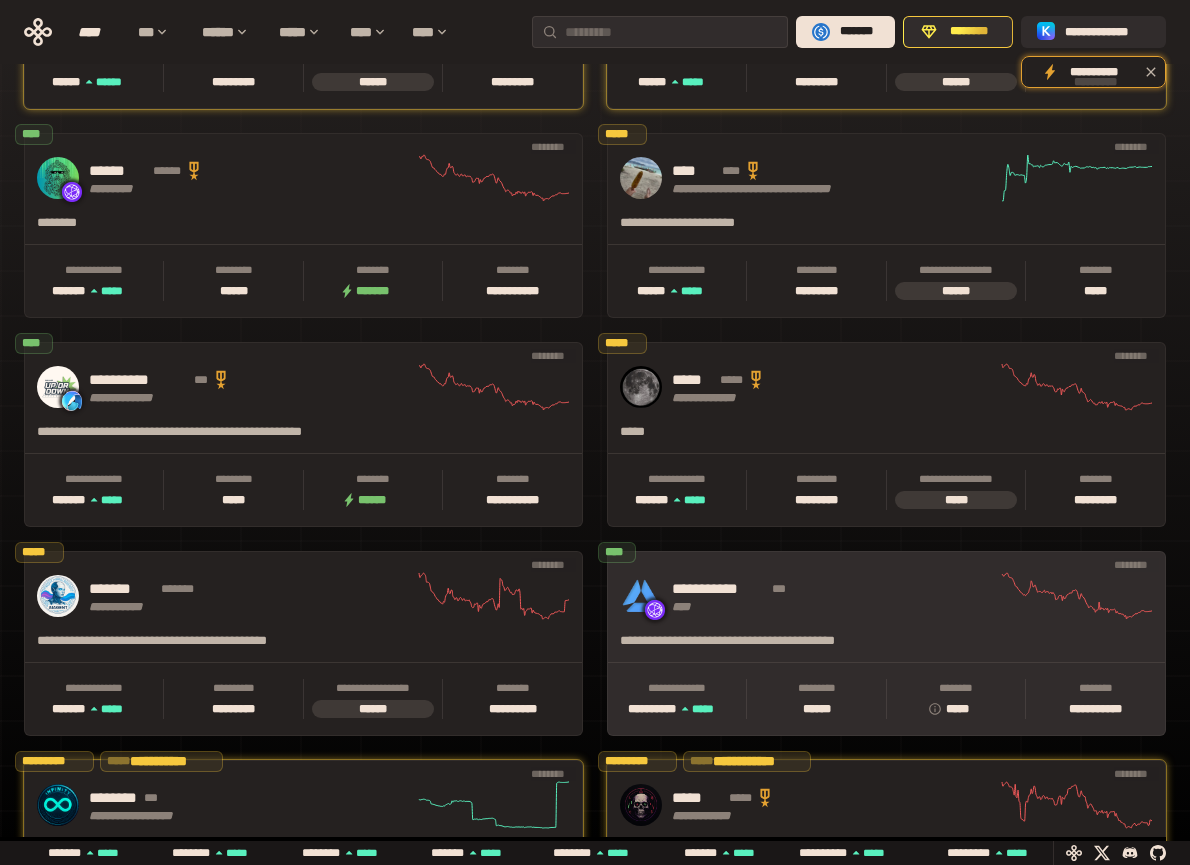 click on "**********" at bounding box center [886, 596] 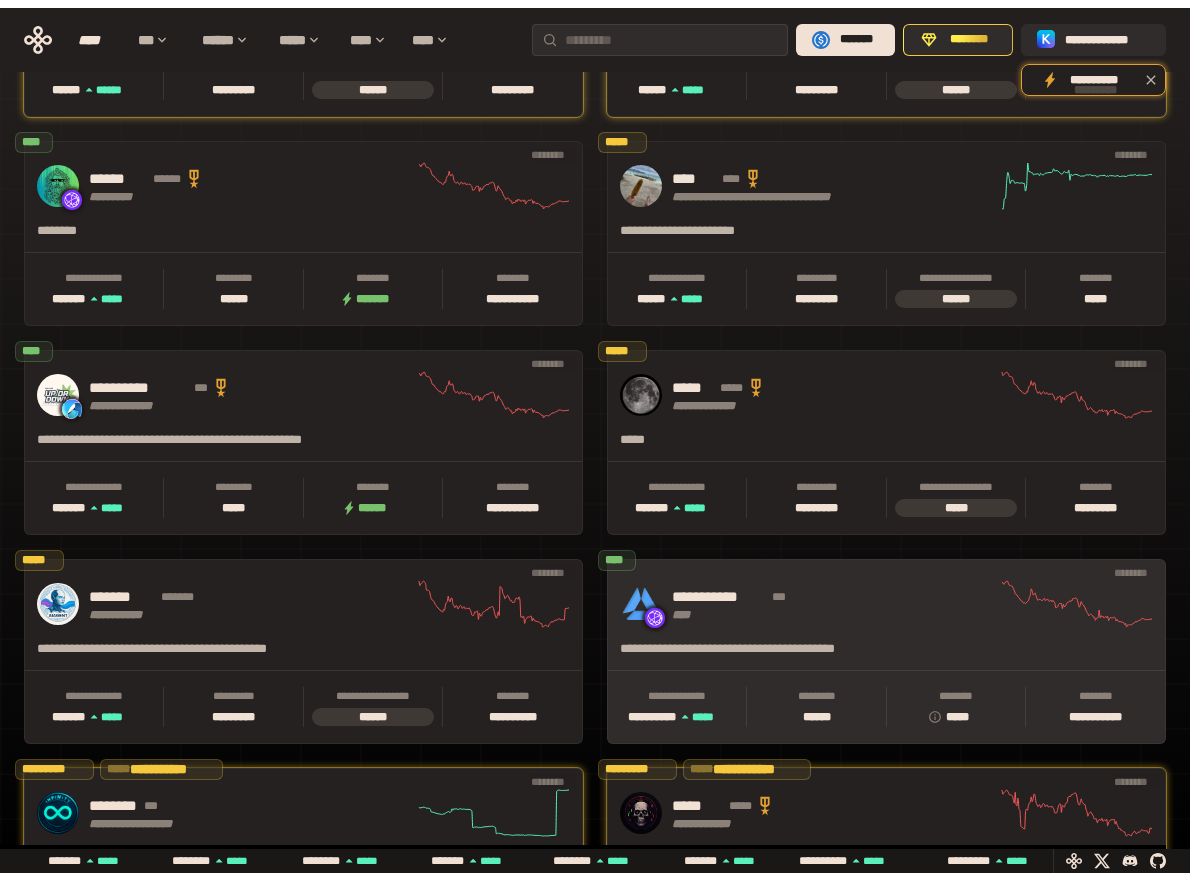 scroll, scrollTop: 0, scrollLeft: 0, axis: both 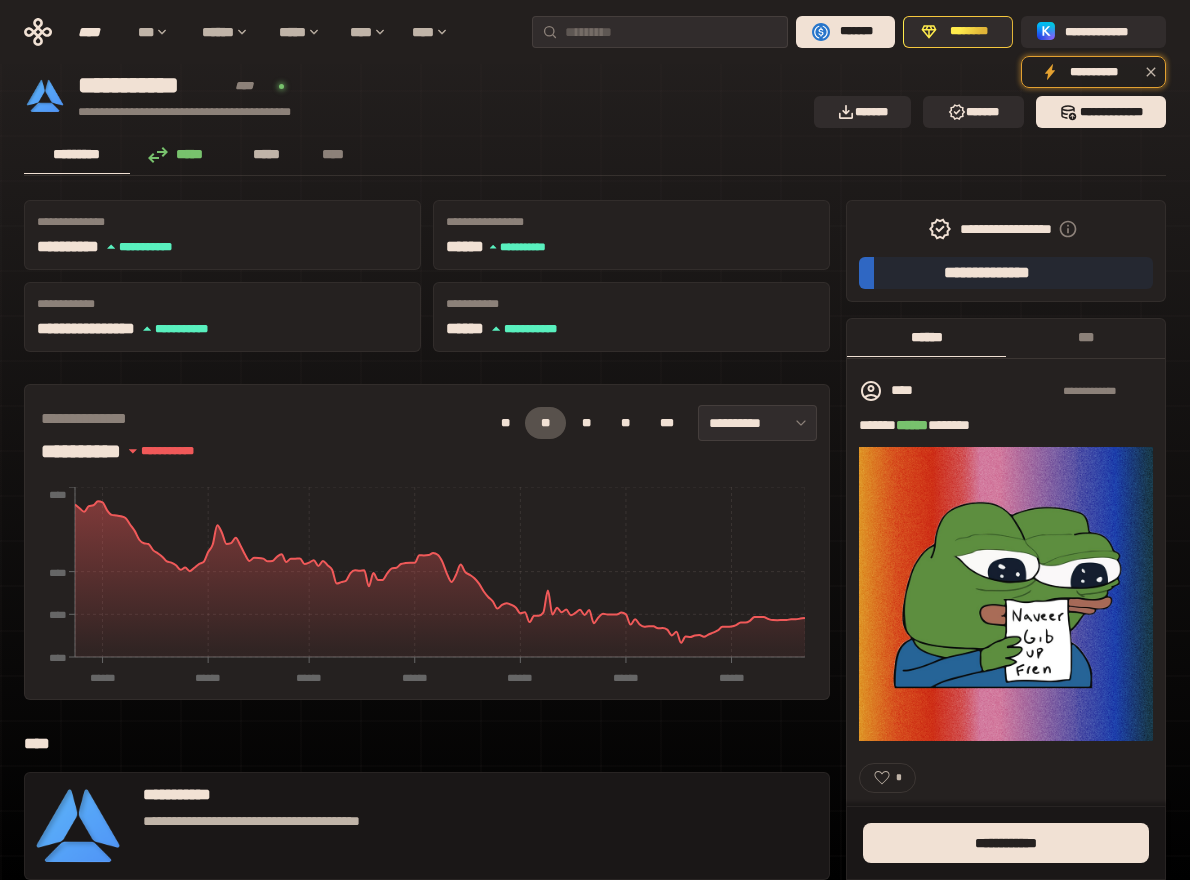 click on "*****" at bounding box center (266, 154) 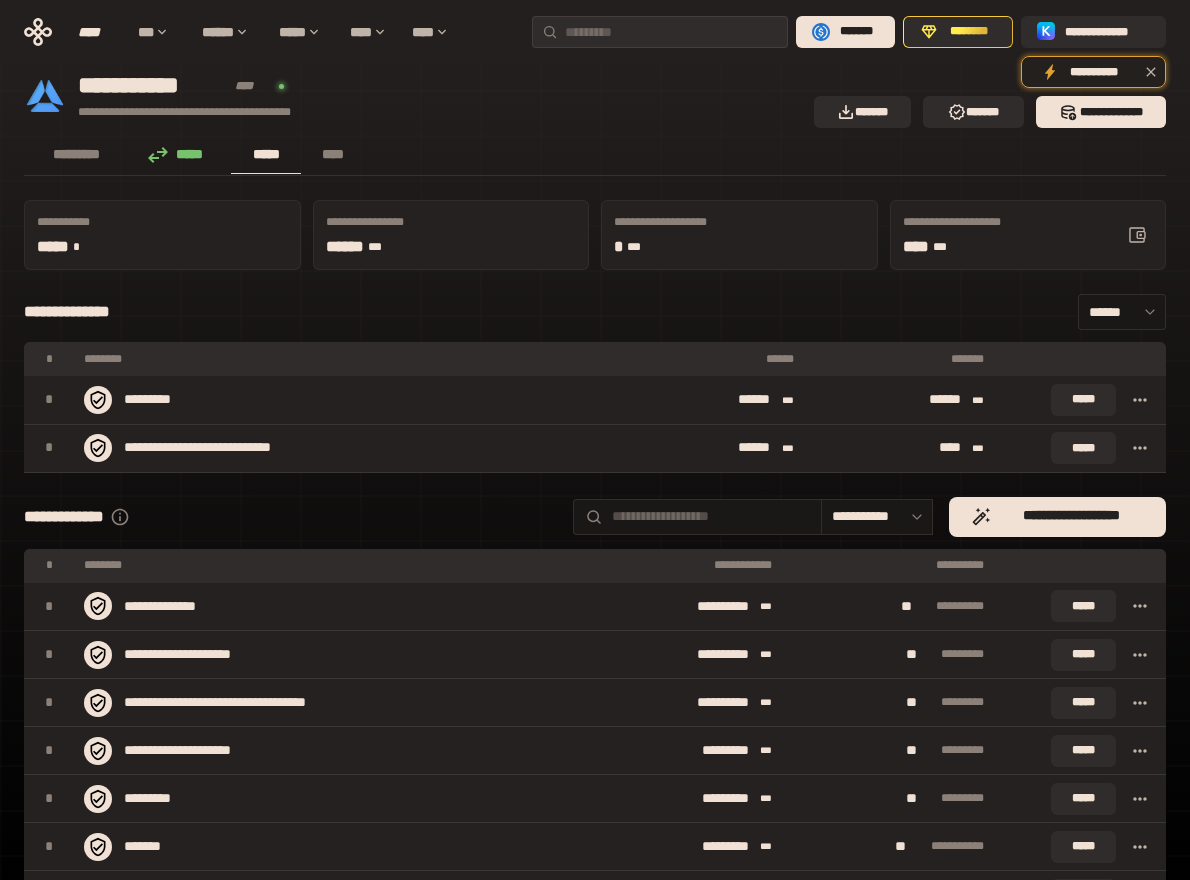 click at bounding box center [1137, 235] 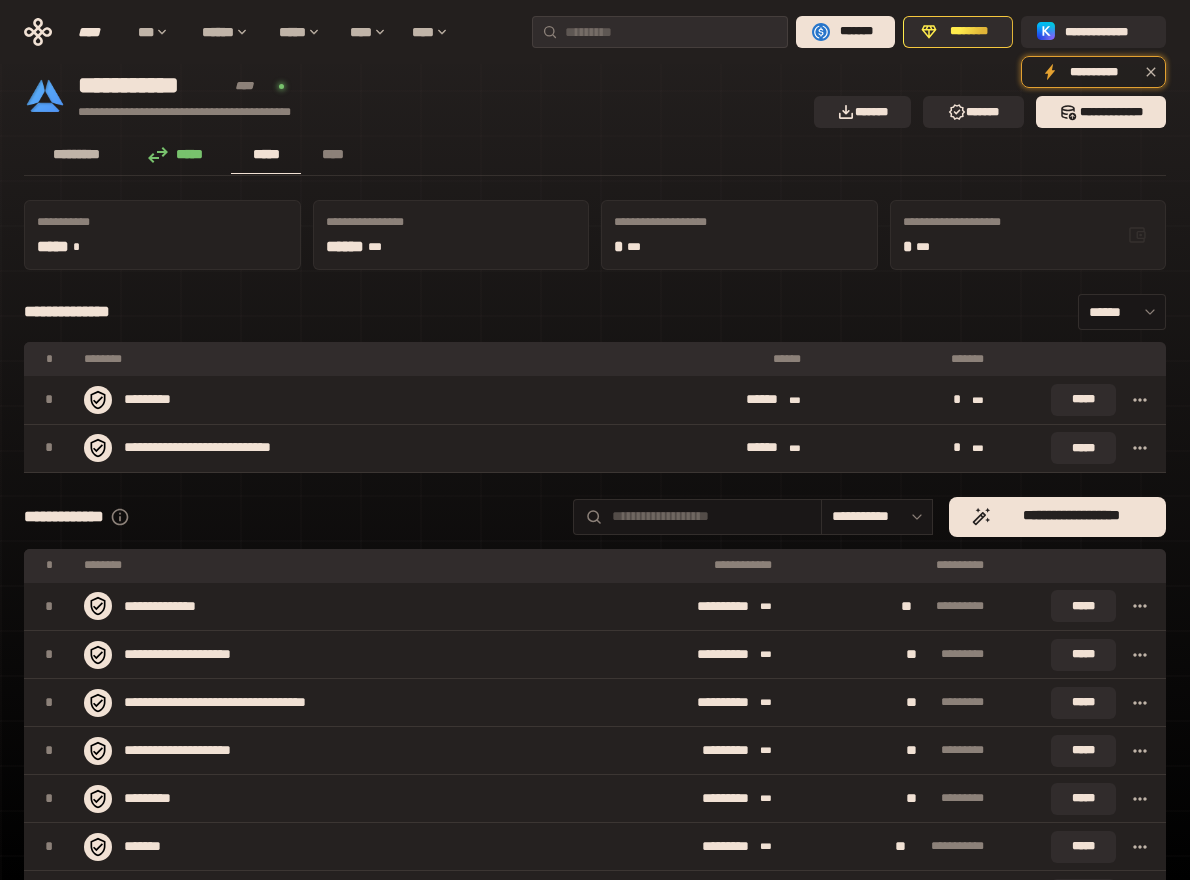 click on "*********" at bounding box center [77, 154] 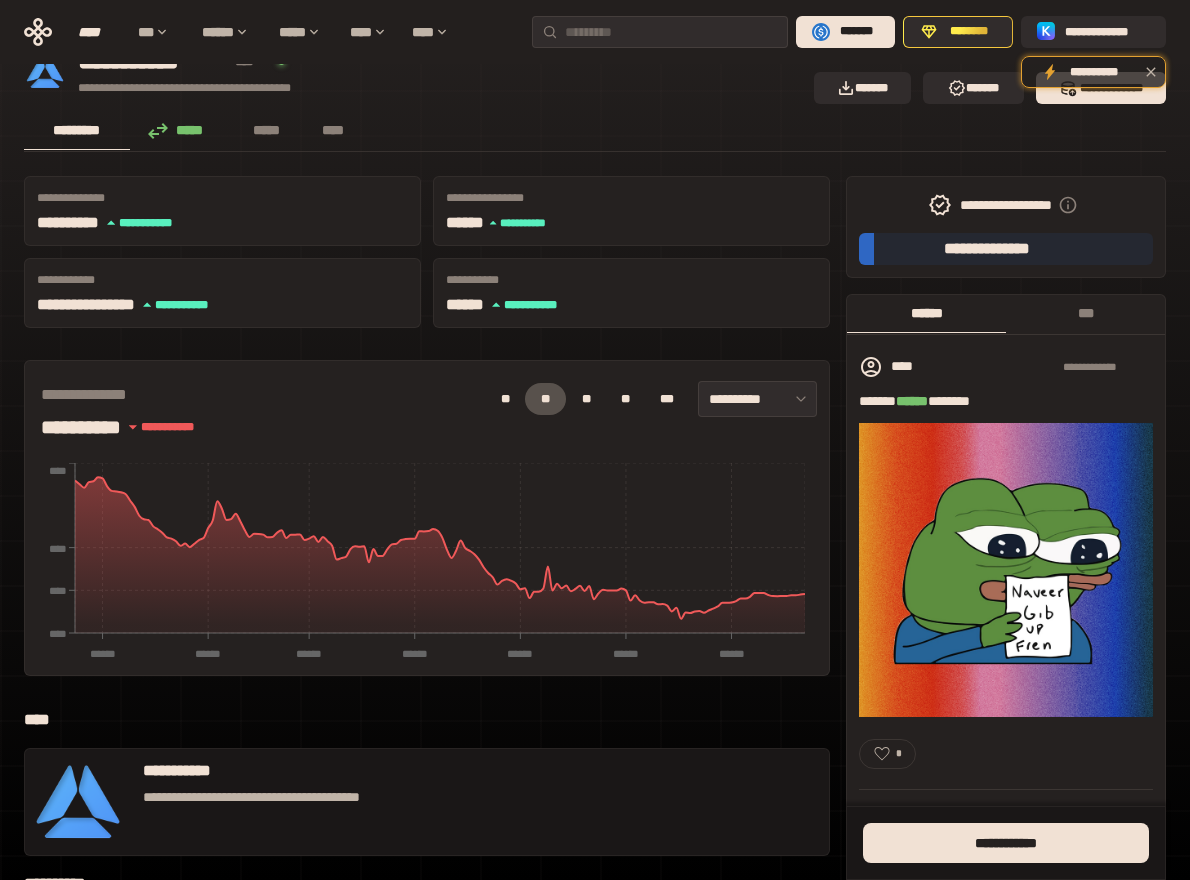 scroll, scrollTop: 0, scrollLeft: 0, axis: both 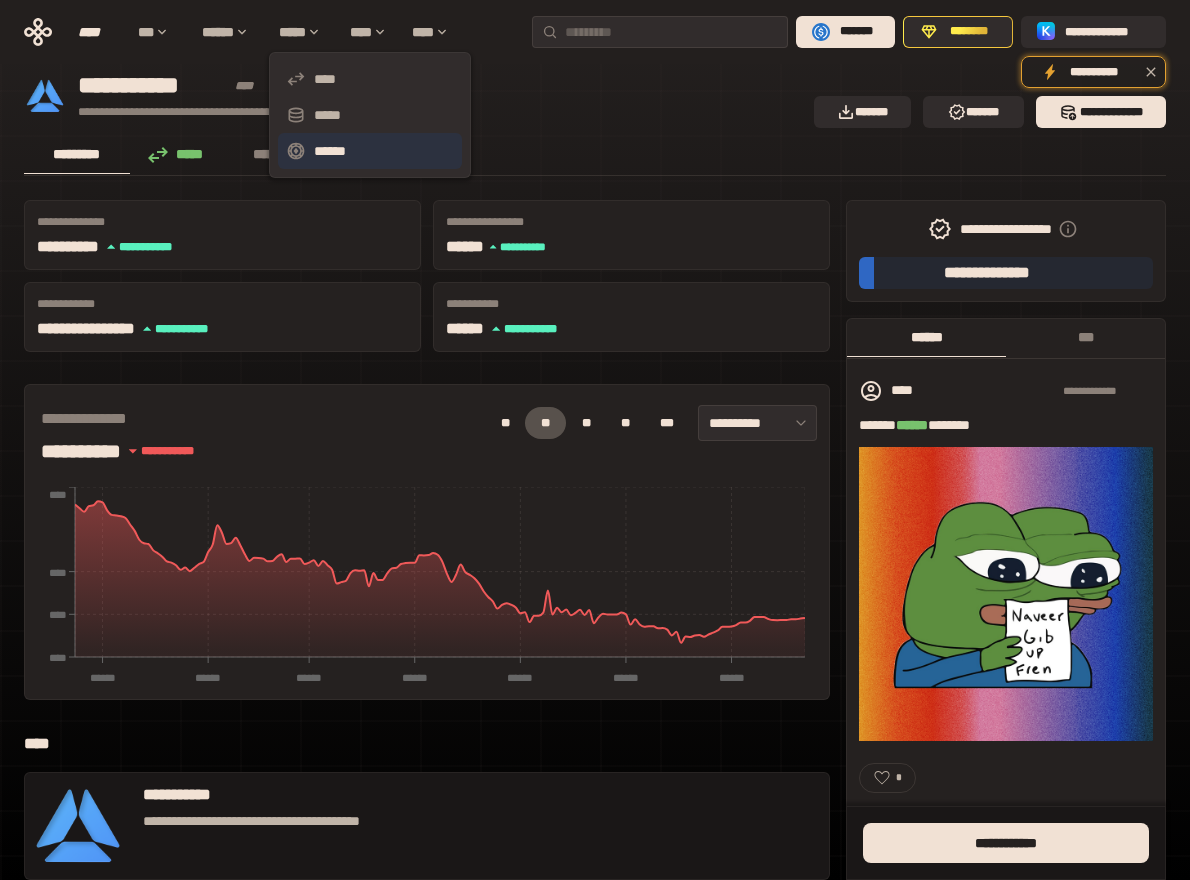 click on "******" at bounding box center [370, 151] 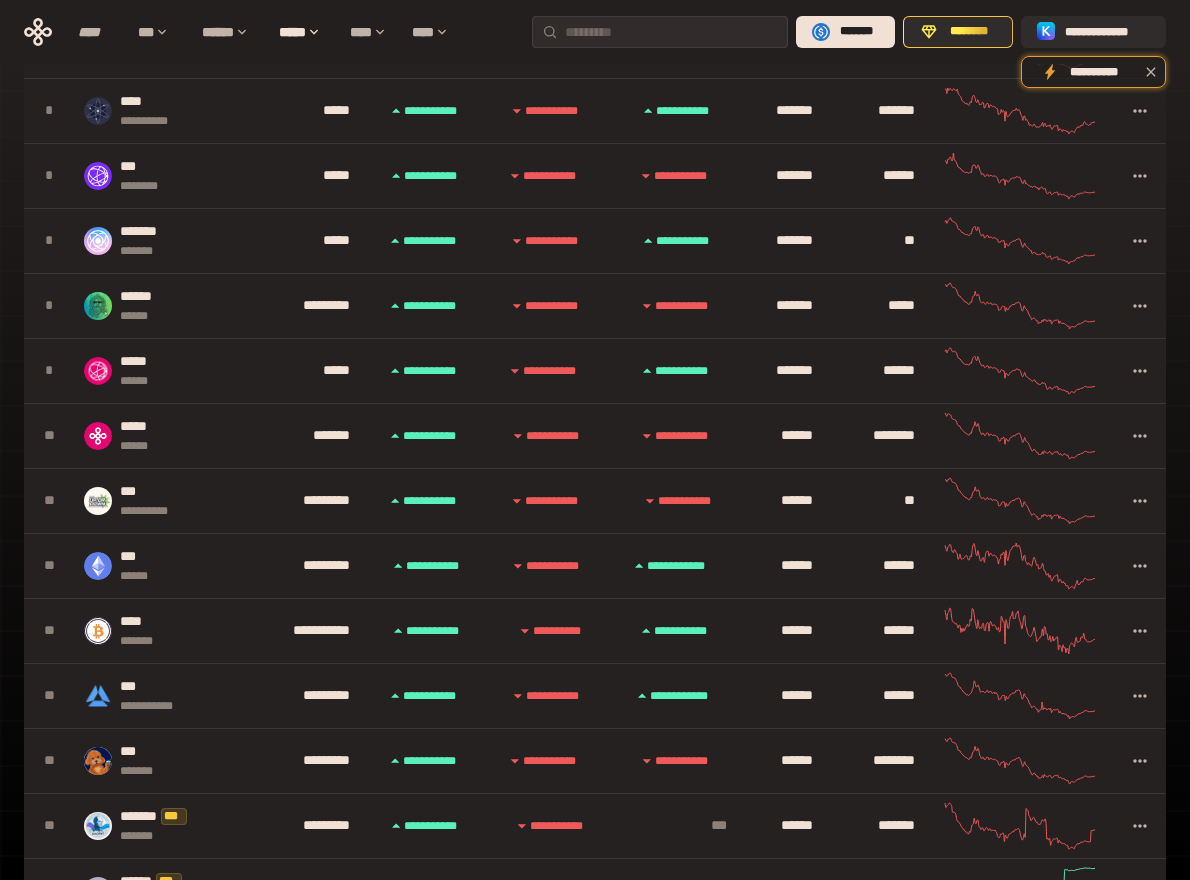 scroll, scrollTop: 0, scrollLeft: 0, axis: both 